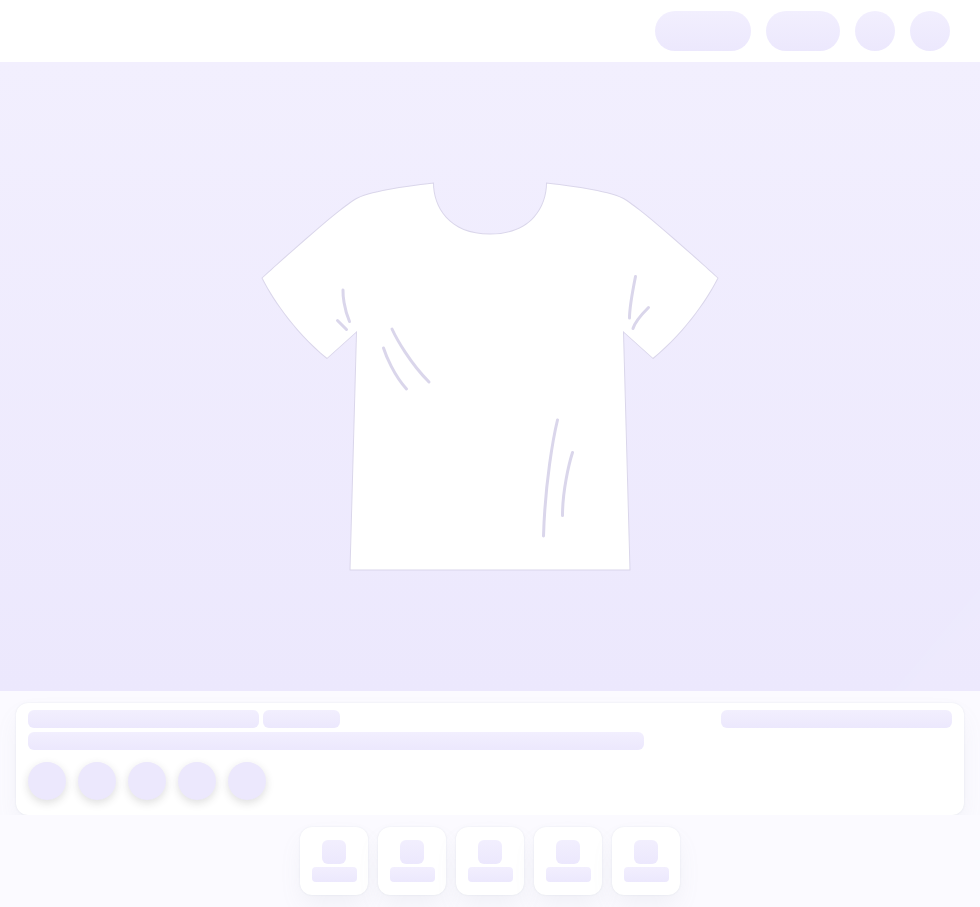 scroll, scrollTop: 0, scrollLeft: 0, axis: both 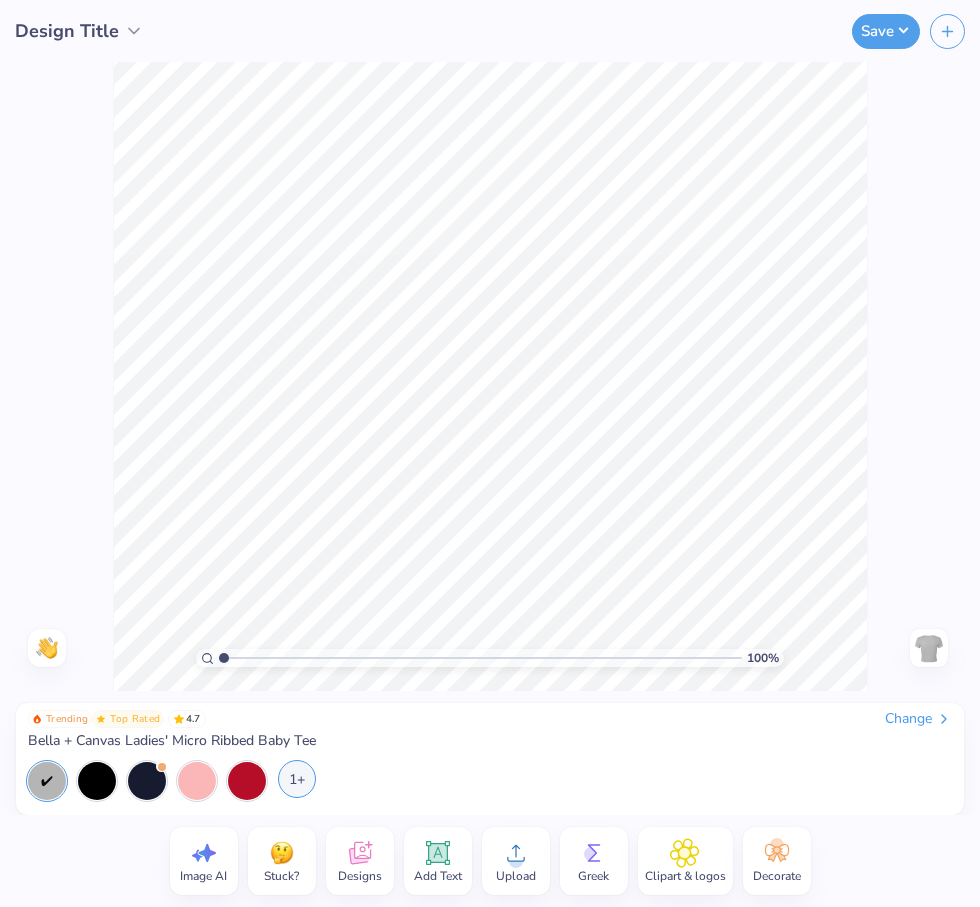 click on "1+" at bounding box center (297, 779) 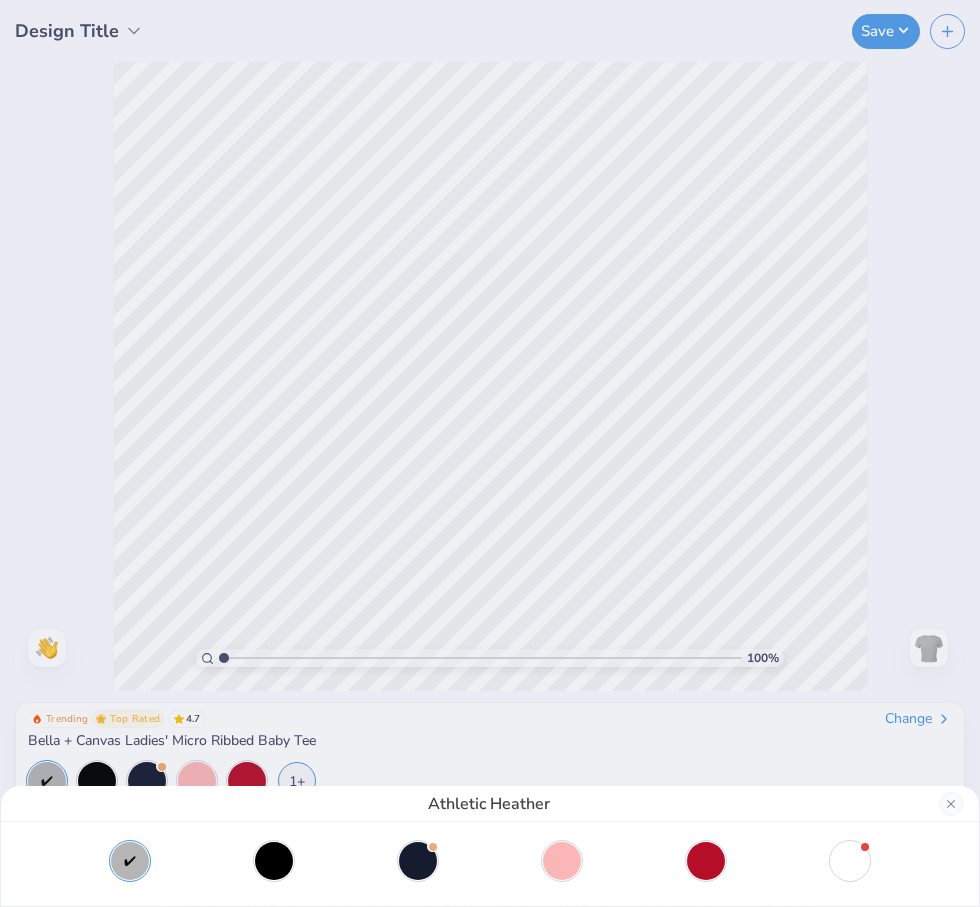 click on "Athletic Heather" at bounding box center [490, 453] 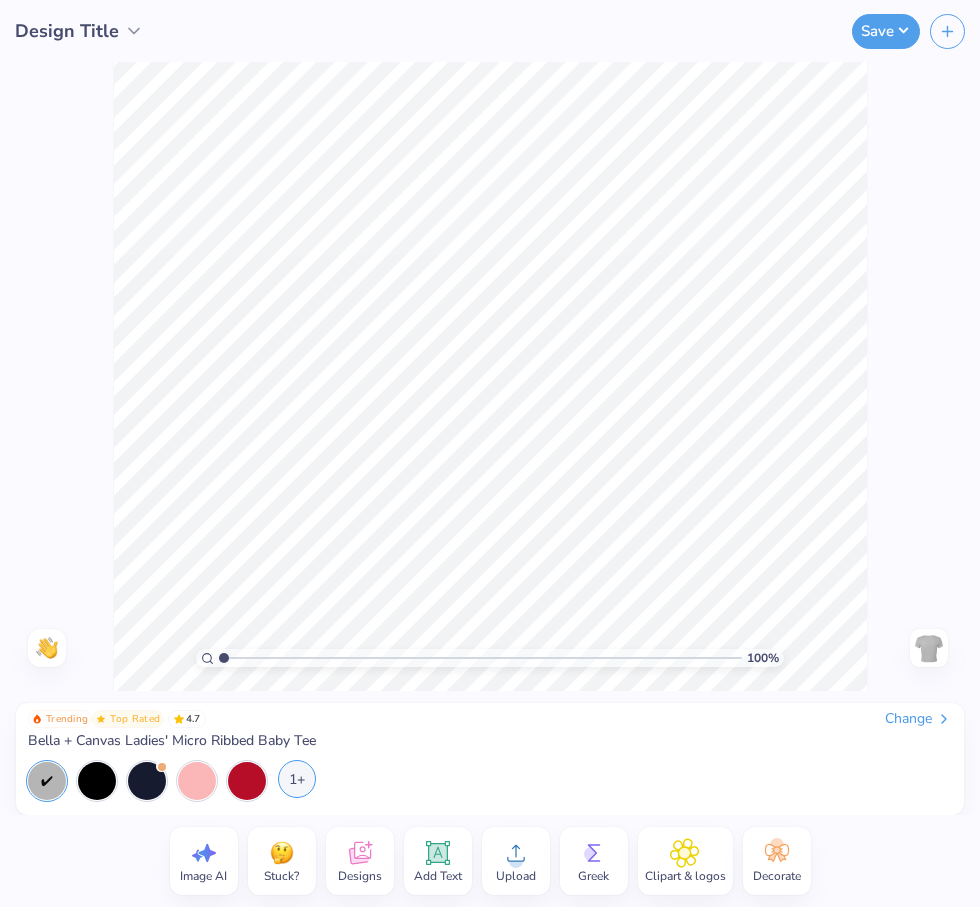 click on "1+" at bounding box center (297, 779) 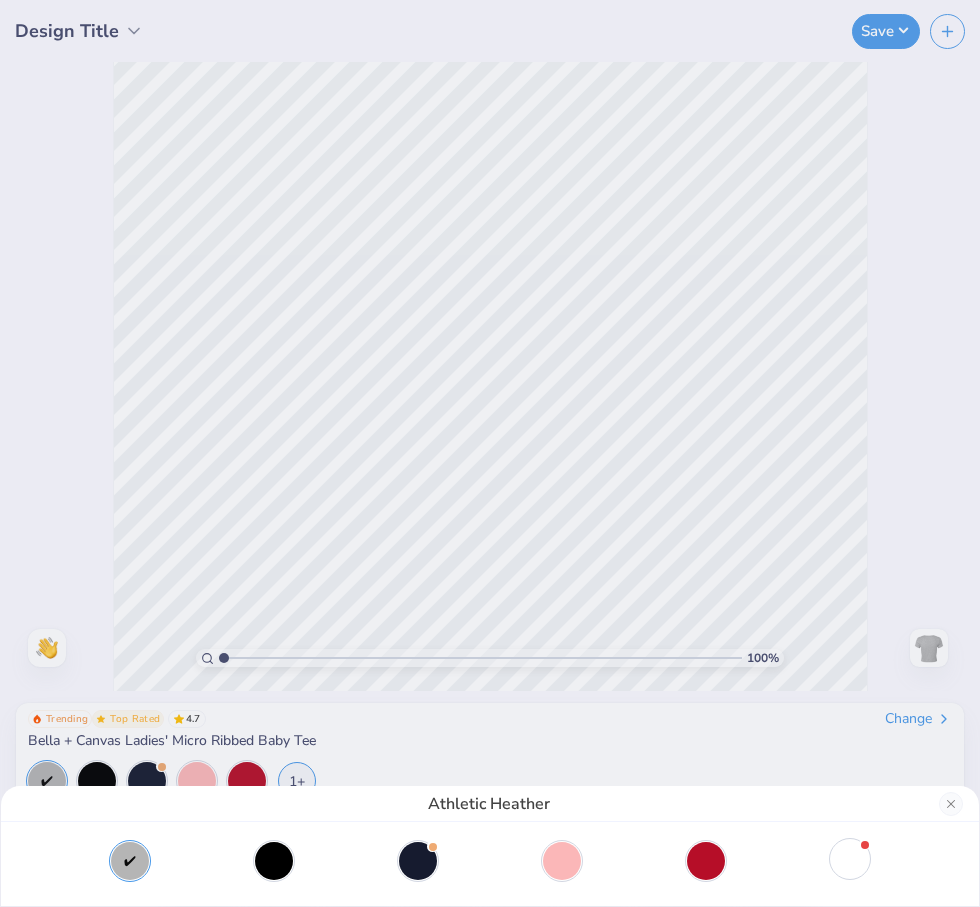 click at bounding box center [850, 859] 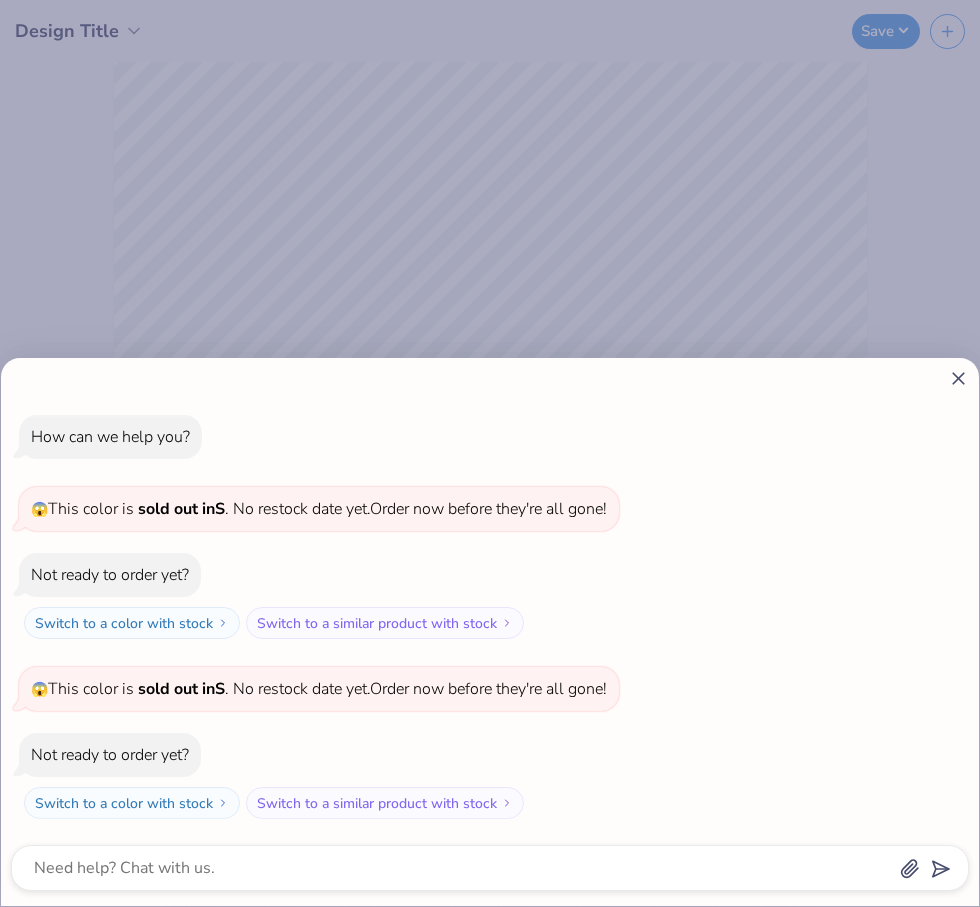 click 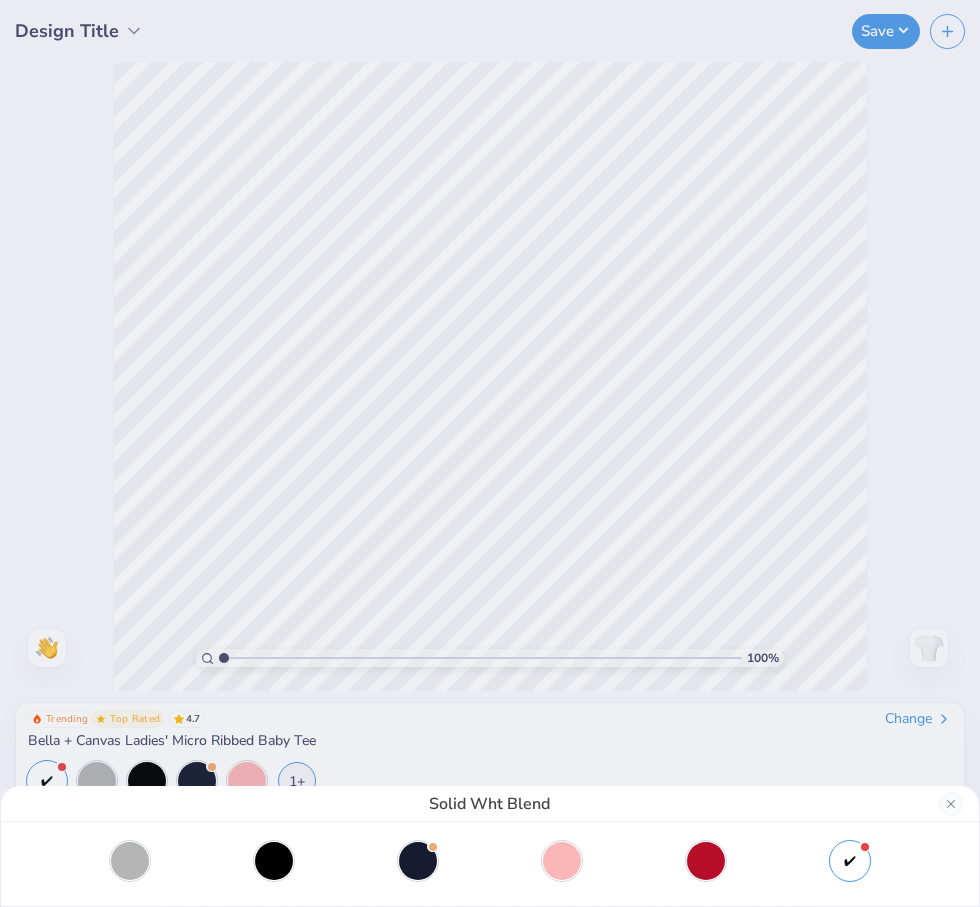 click on "Solid Wht Blend" at bounding box center (490, 453) 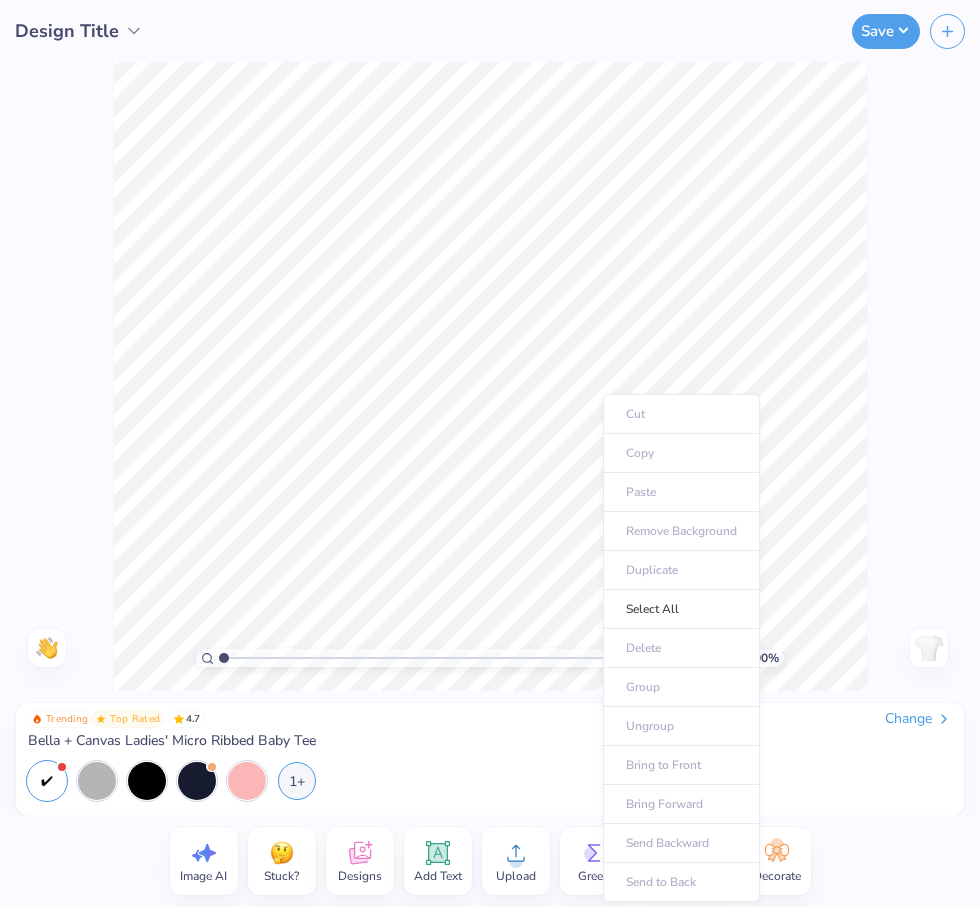 click on "Trending Top Rated 4.7 Change Bella + Canvas Ladies' Micro Ribbed Baby Tee" at bounding box center (490, 730) 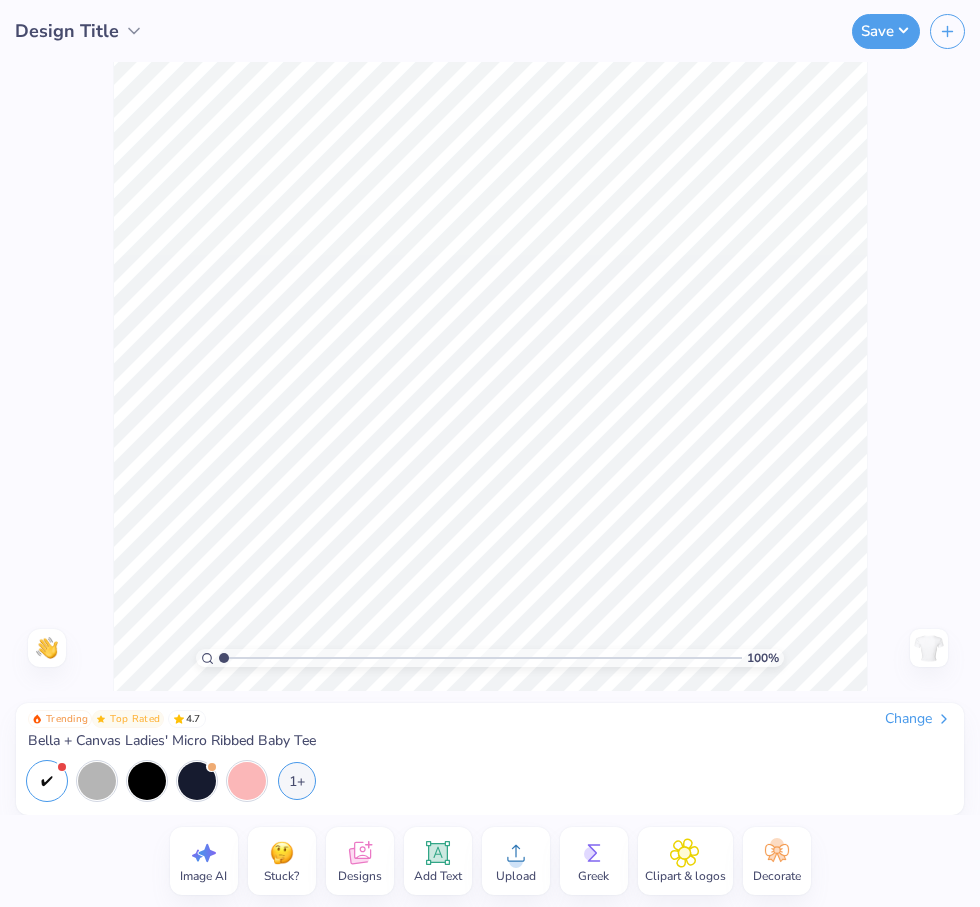 click on "100  % Need help?  Chat with us. Back" at bounding box center [490, 376] 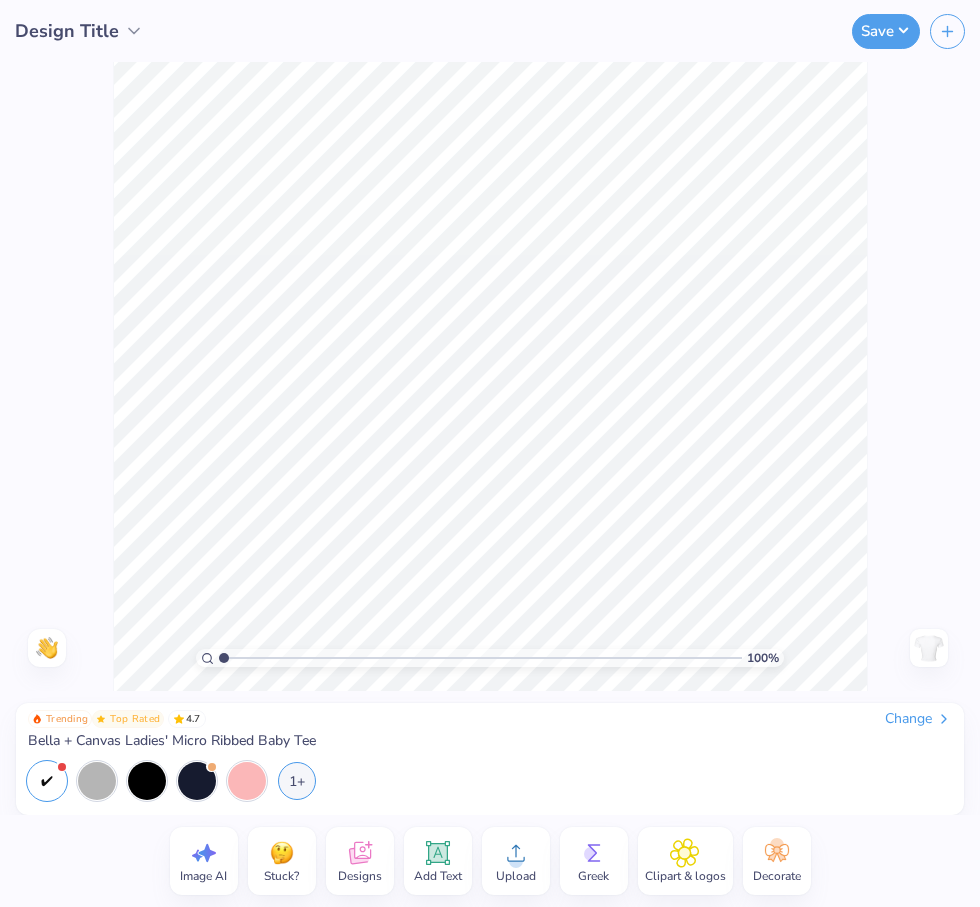 click on "100  % Need help?  Chat with us. Back" at bounding box center [490, 376] 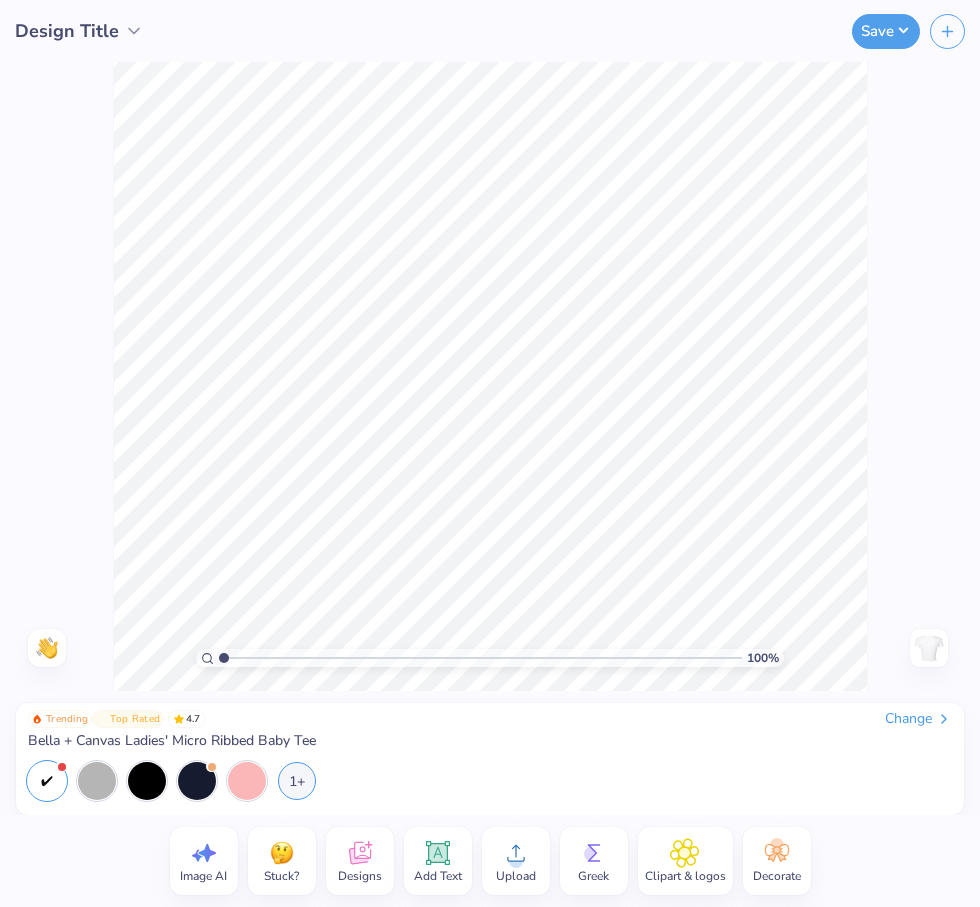 click on "1+" at bounding box center [428, 781] 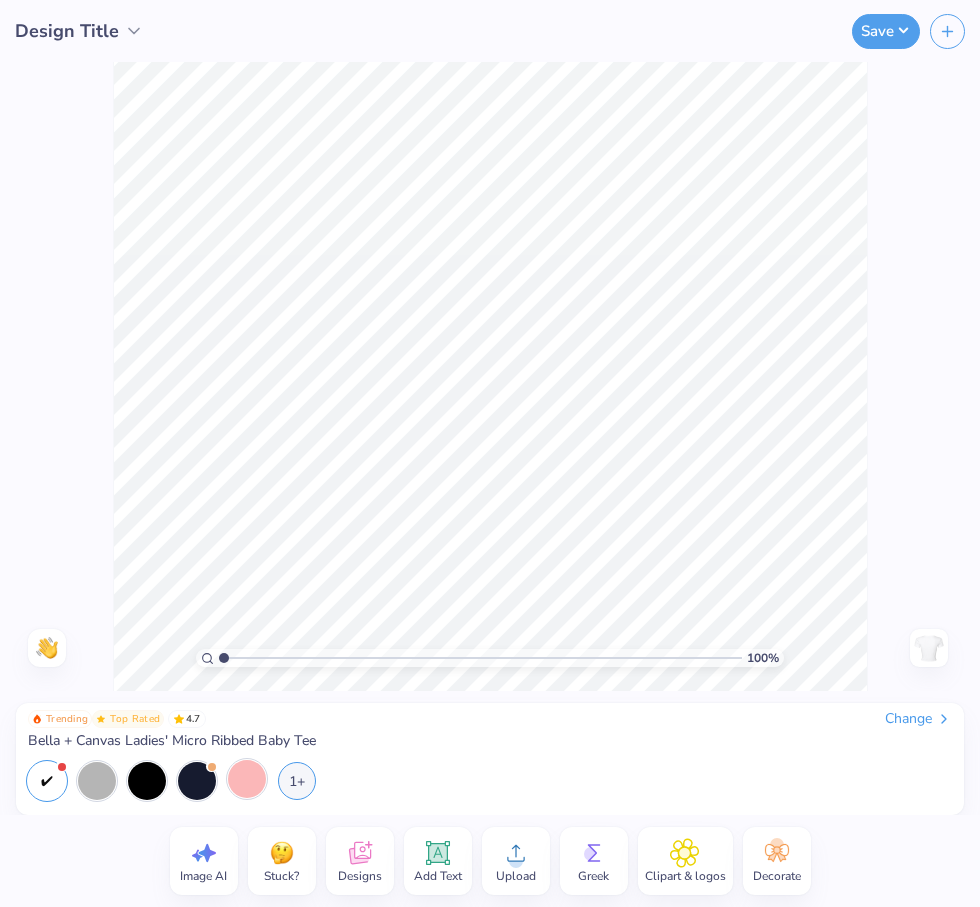 click at bounding box center (247, 779) 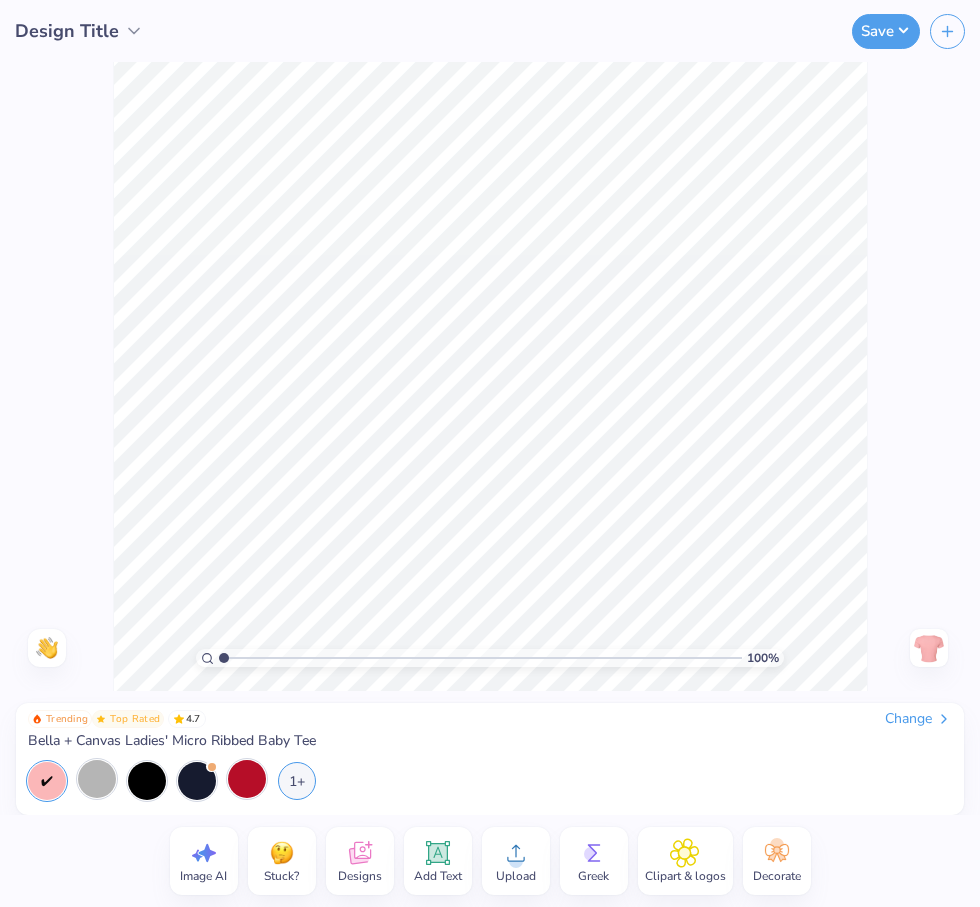 click at bounding box center (97, 779) 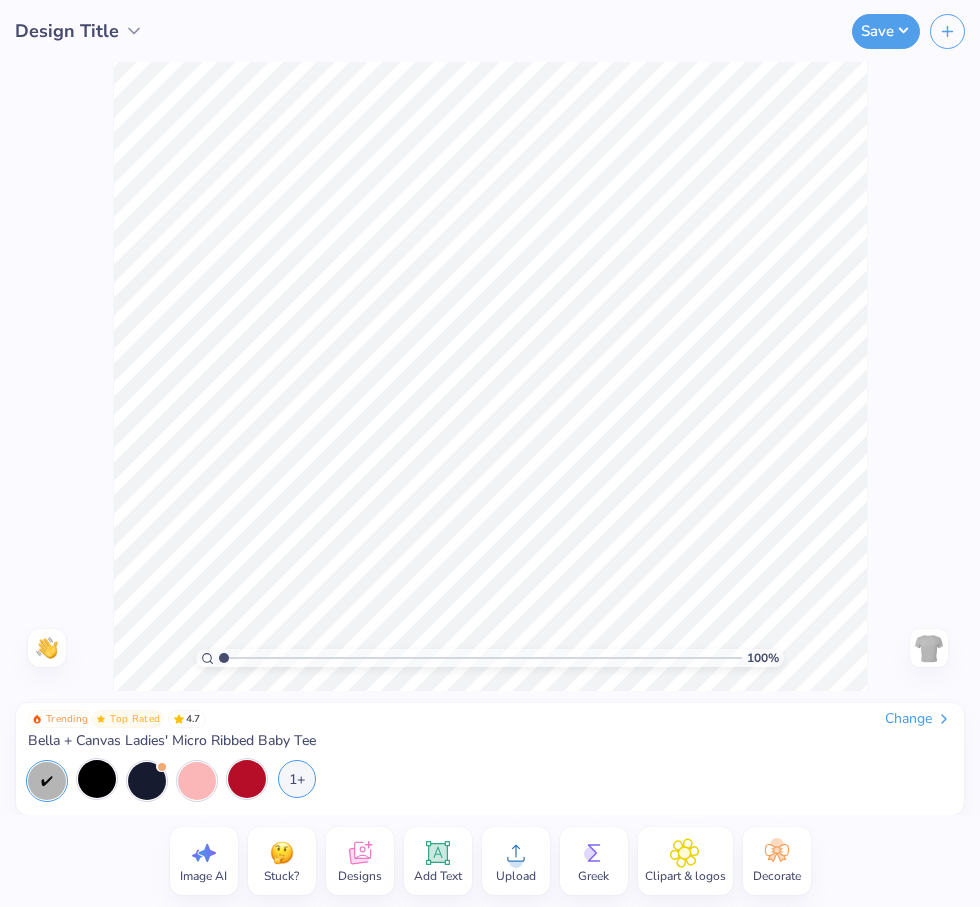click on "1+" at bounding box center [297, 779] 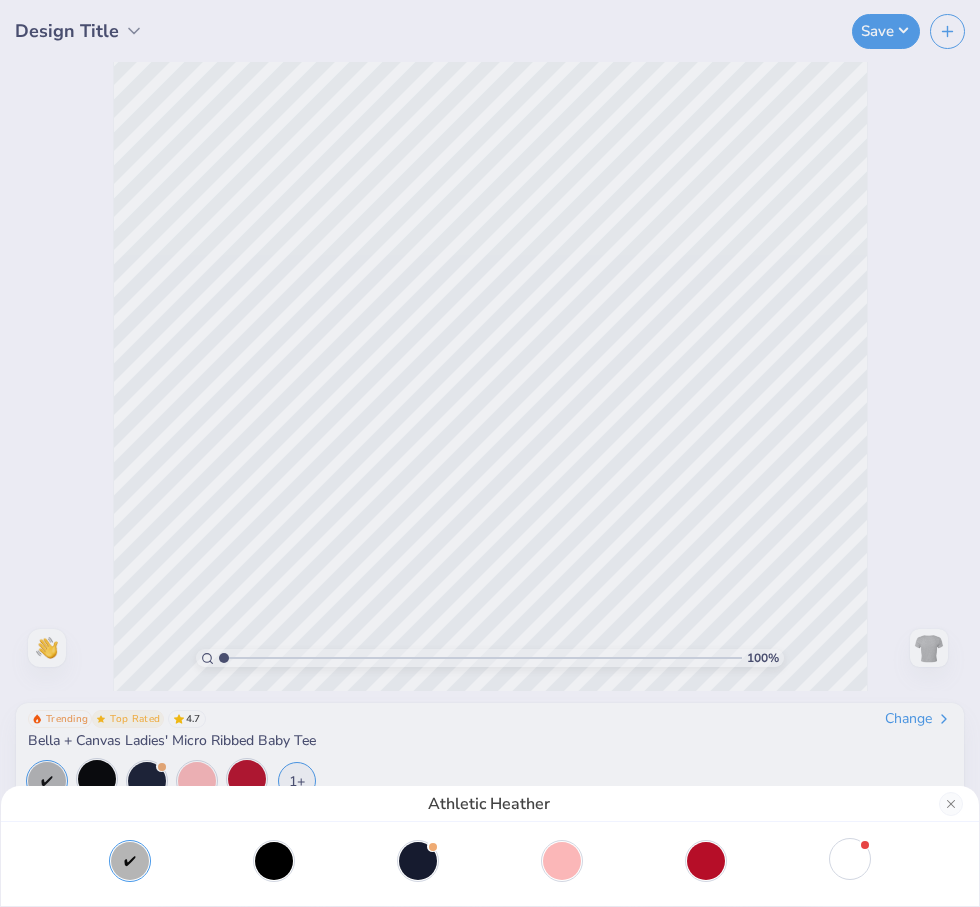 click at bounding box center [850, 859] 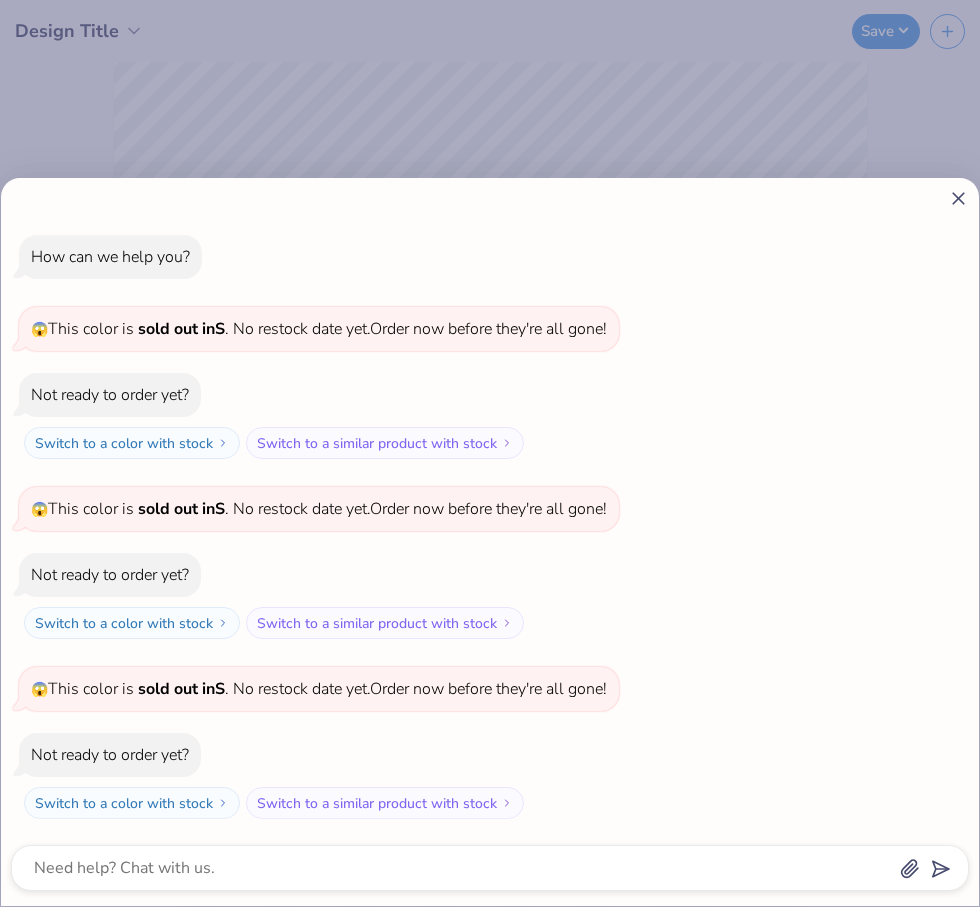 click 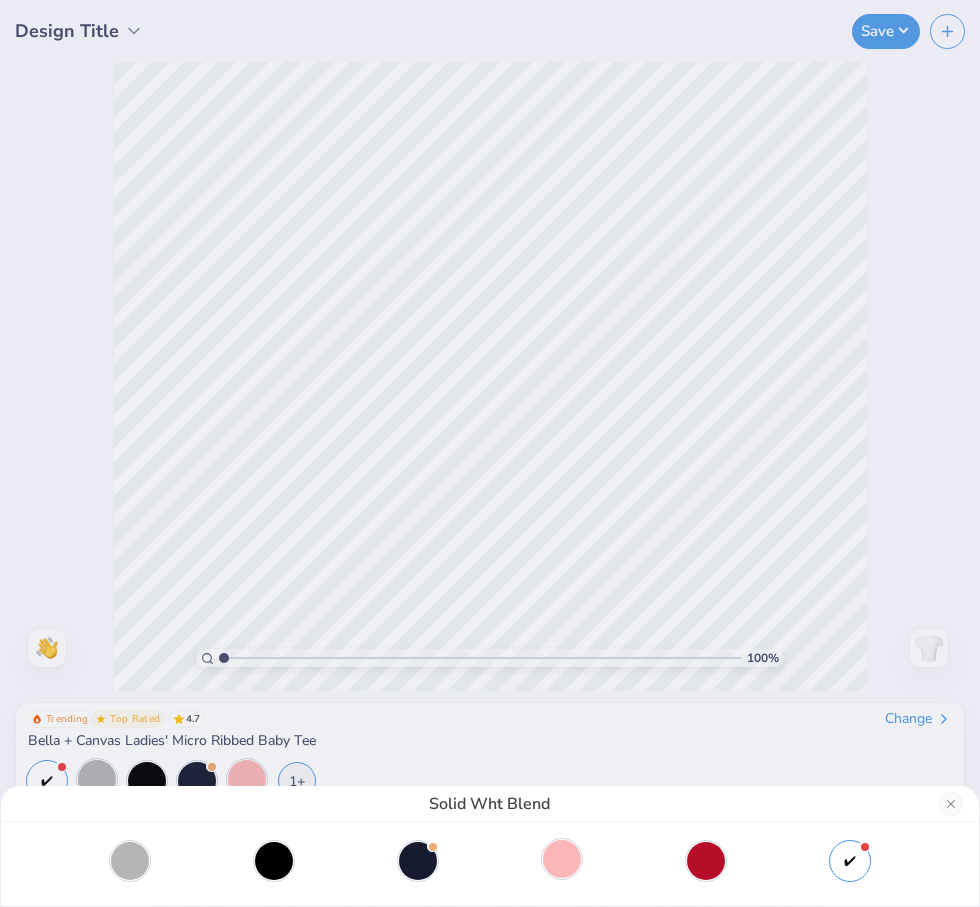 click at bounding box center (562, 859) 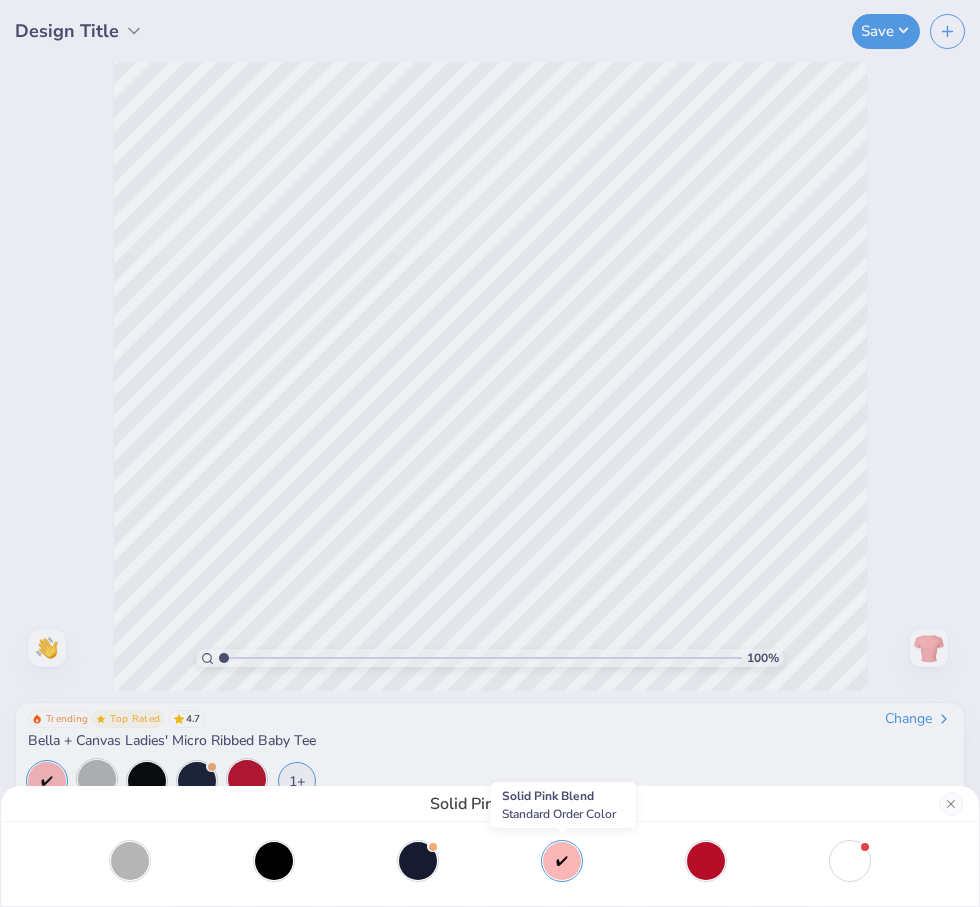 click on "Solid Pink Blend" at bounding box center (490, 453) 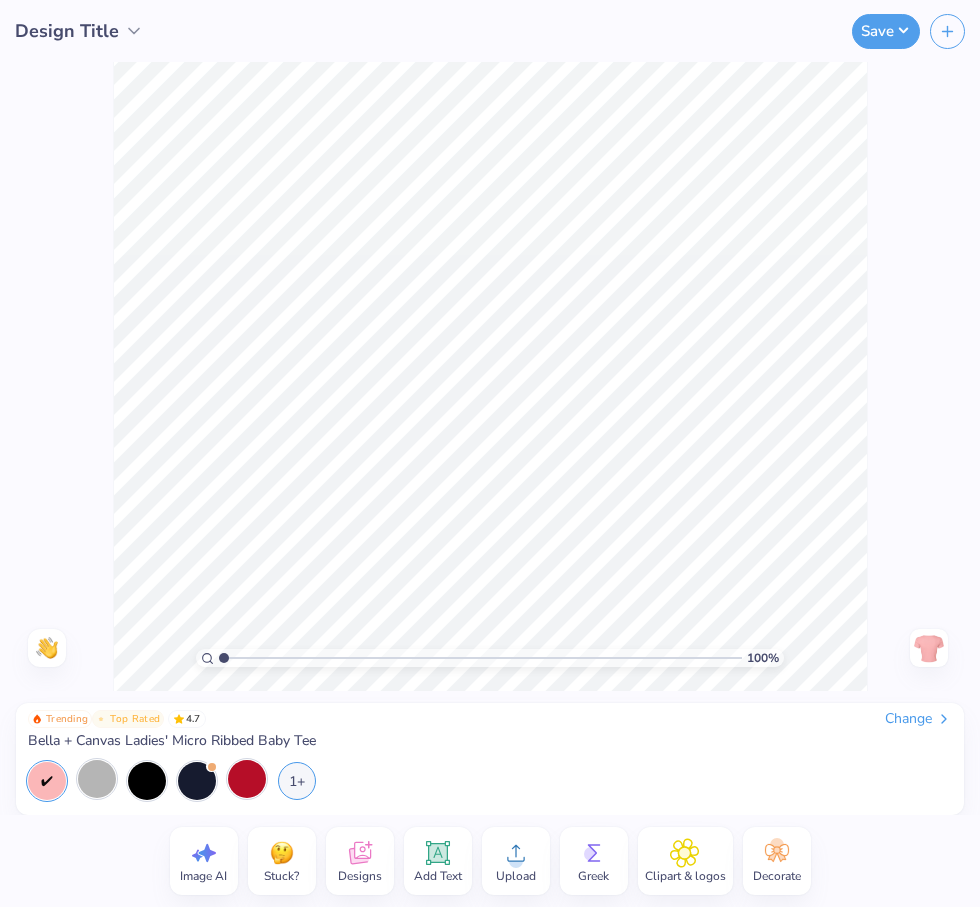 click on "Decorate" at bounding box center (777, 861) 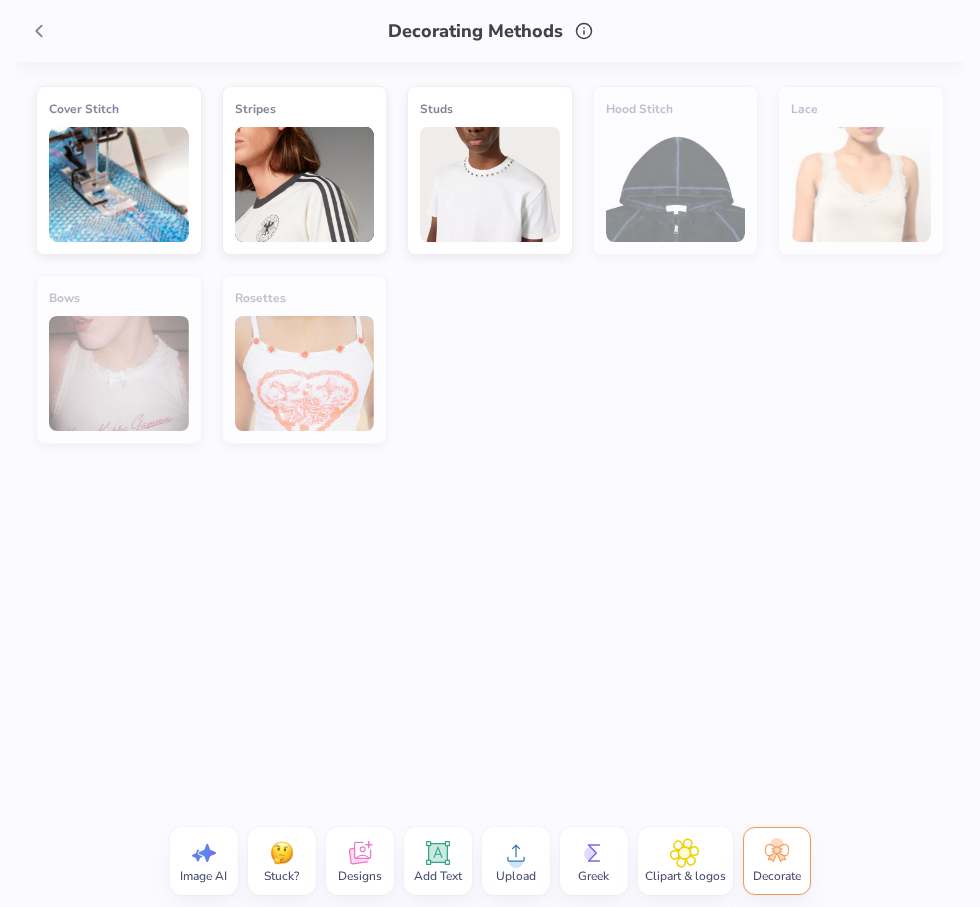click 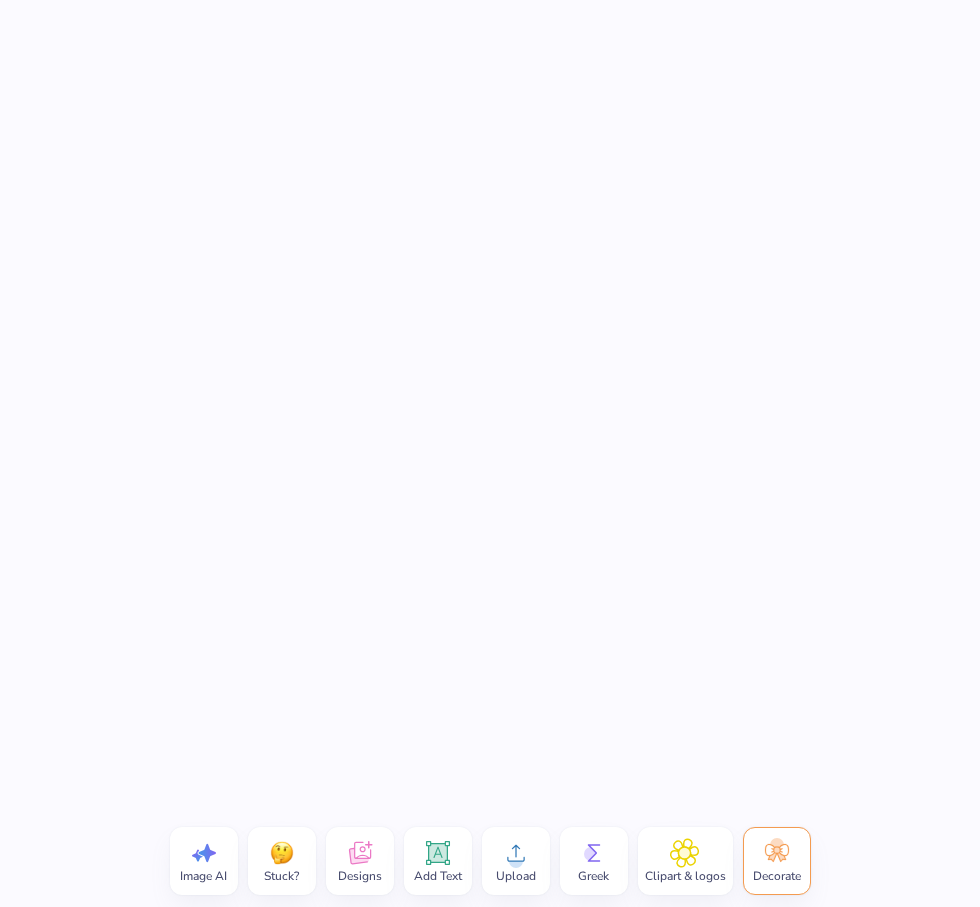click on "Add Text" at bounding box center (438, 861) 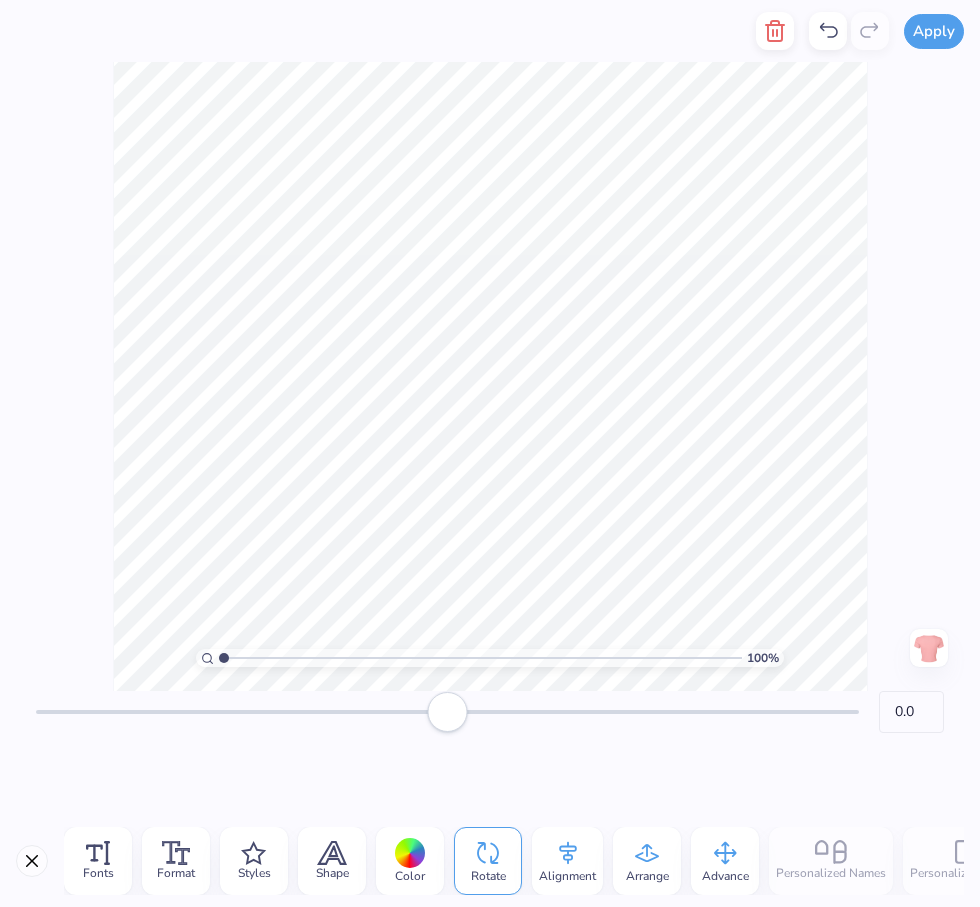 scroll, scrollTop: 17, scrollLeft: 2, axis: both 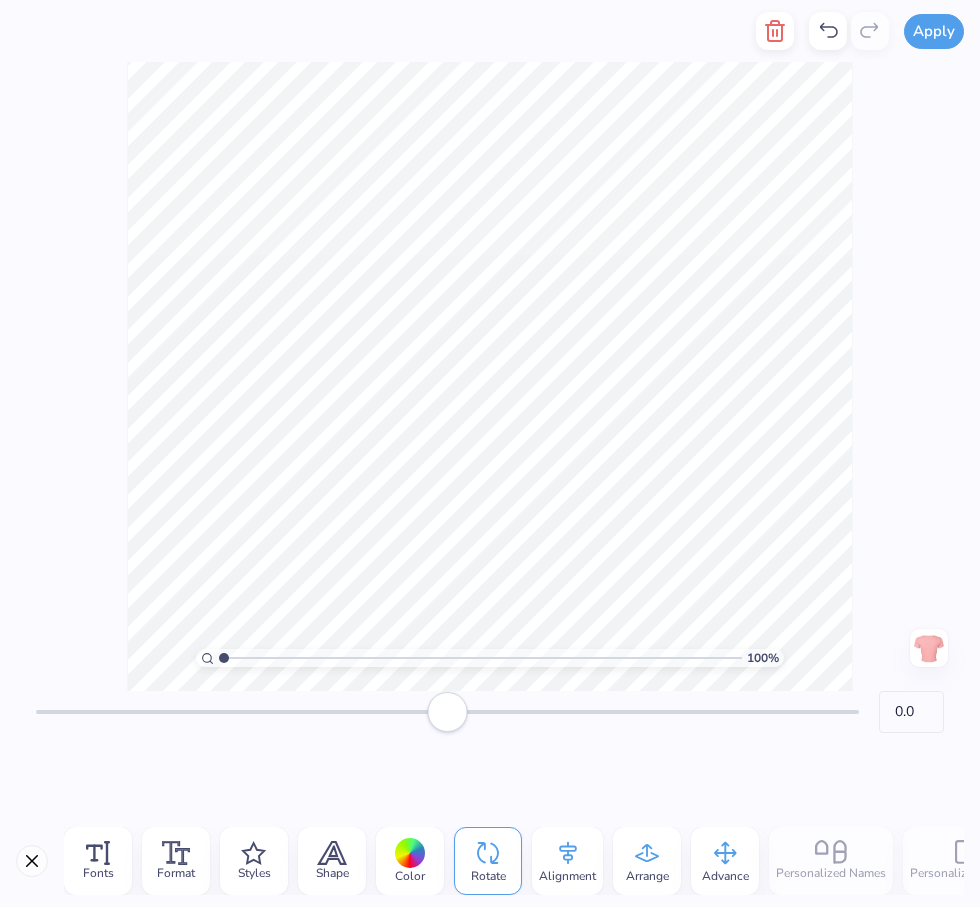 type on "a" 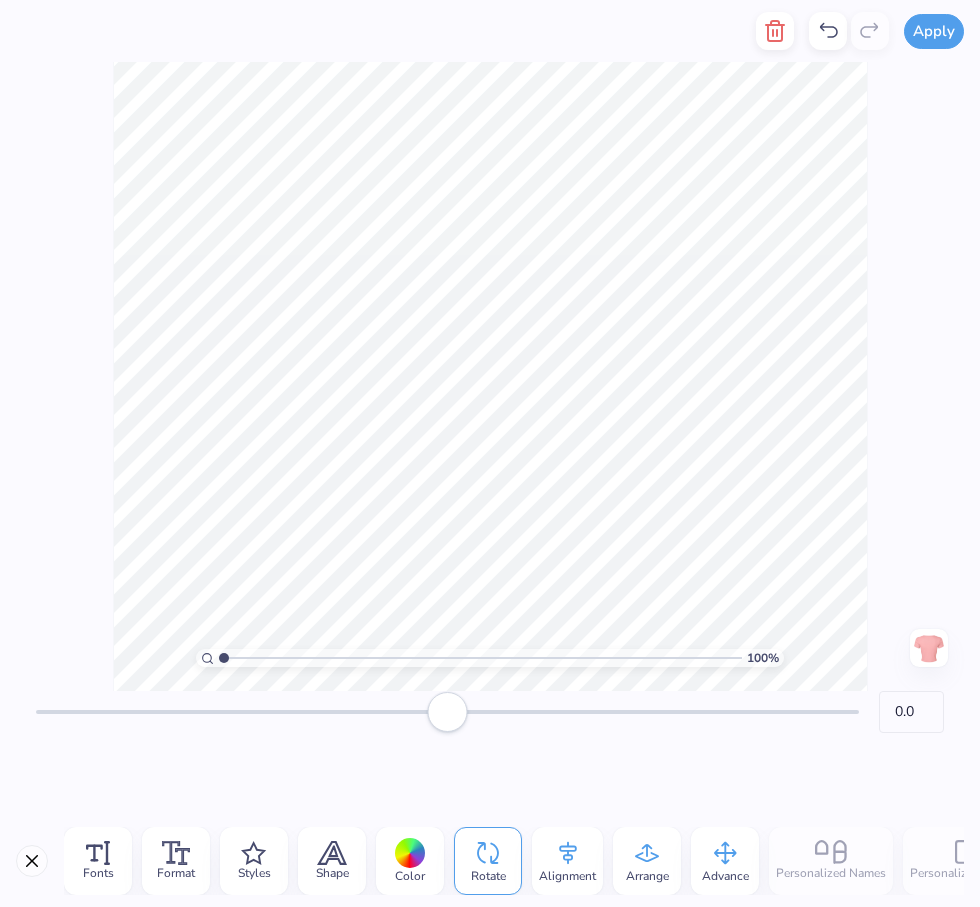 scroll, scrollTop: 17, scrollLeft: 17, axis: both 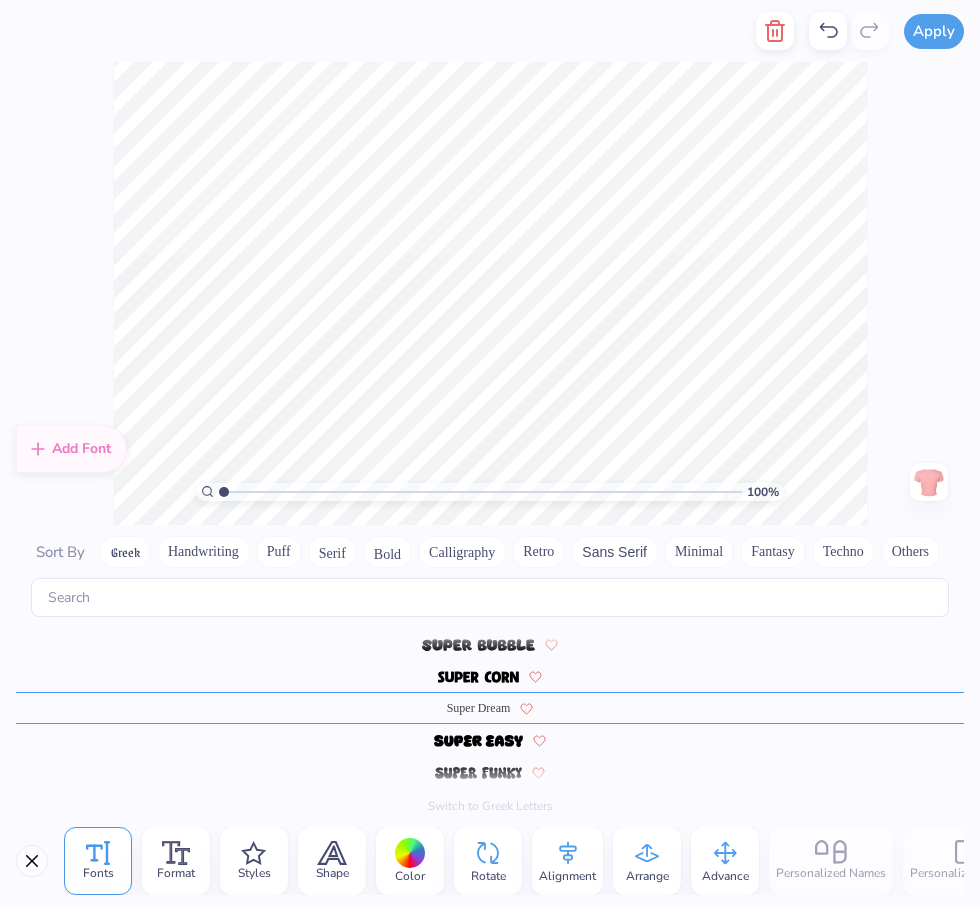 click on "Handwriting" at bounding box center [203, 552] 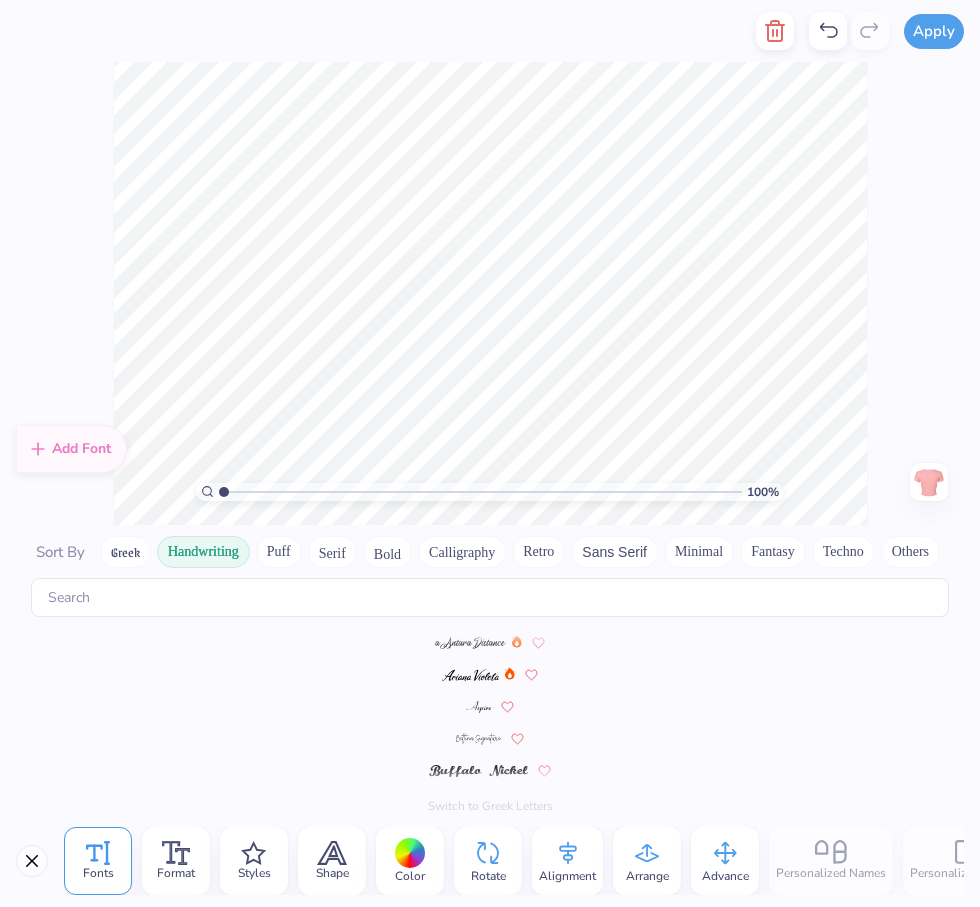 scroll, scrollTop: 0, scrollLeft: 0, axis: both 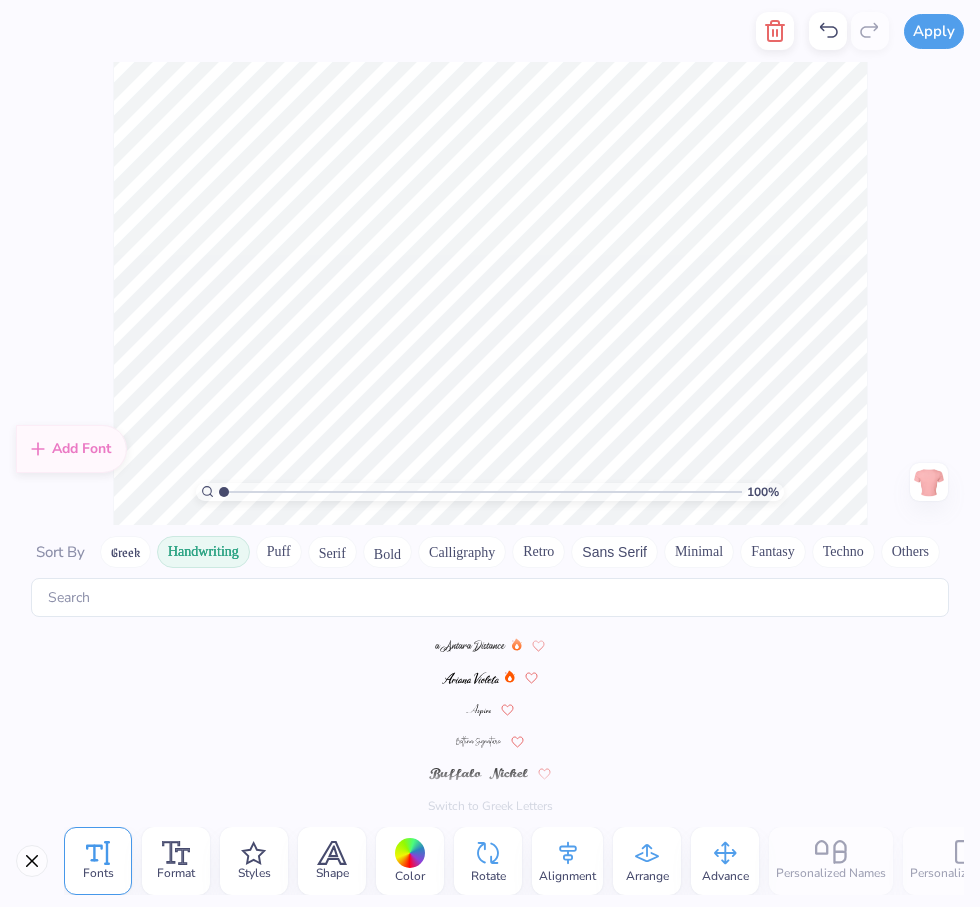 click at bounding box center (471, 678) 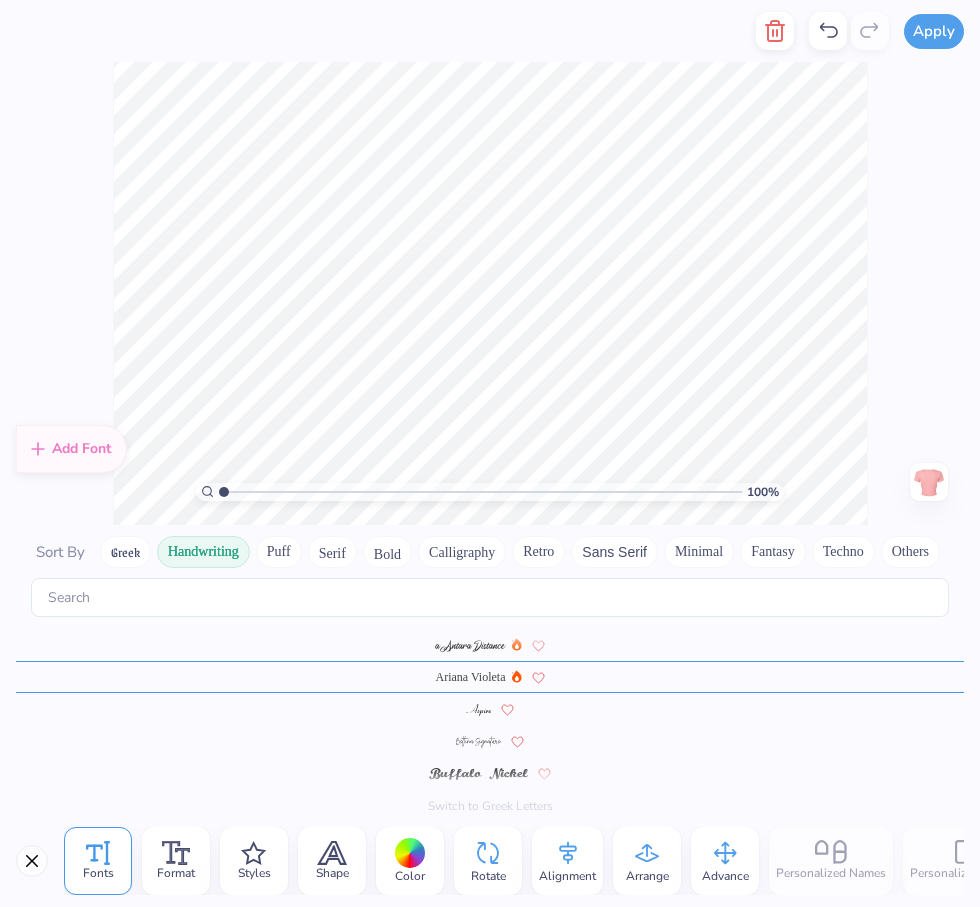 click at bounding box center (490, 709) 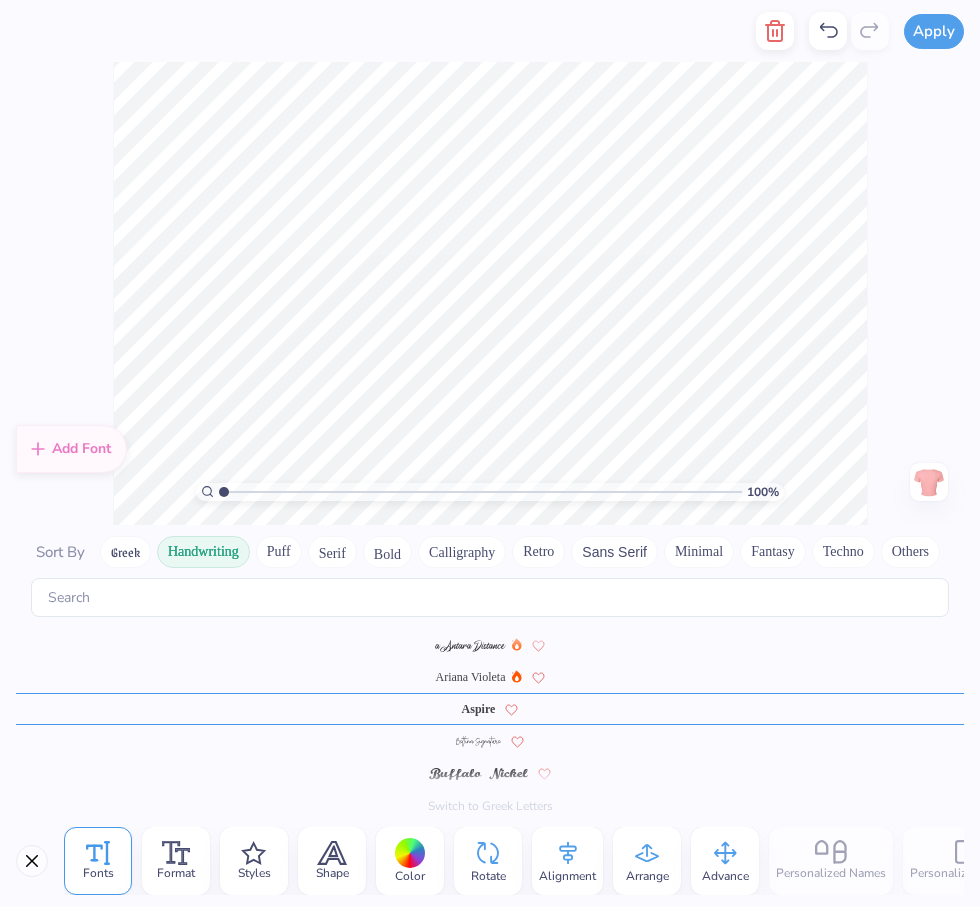 click at bounding box center [478, 742] 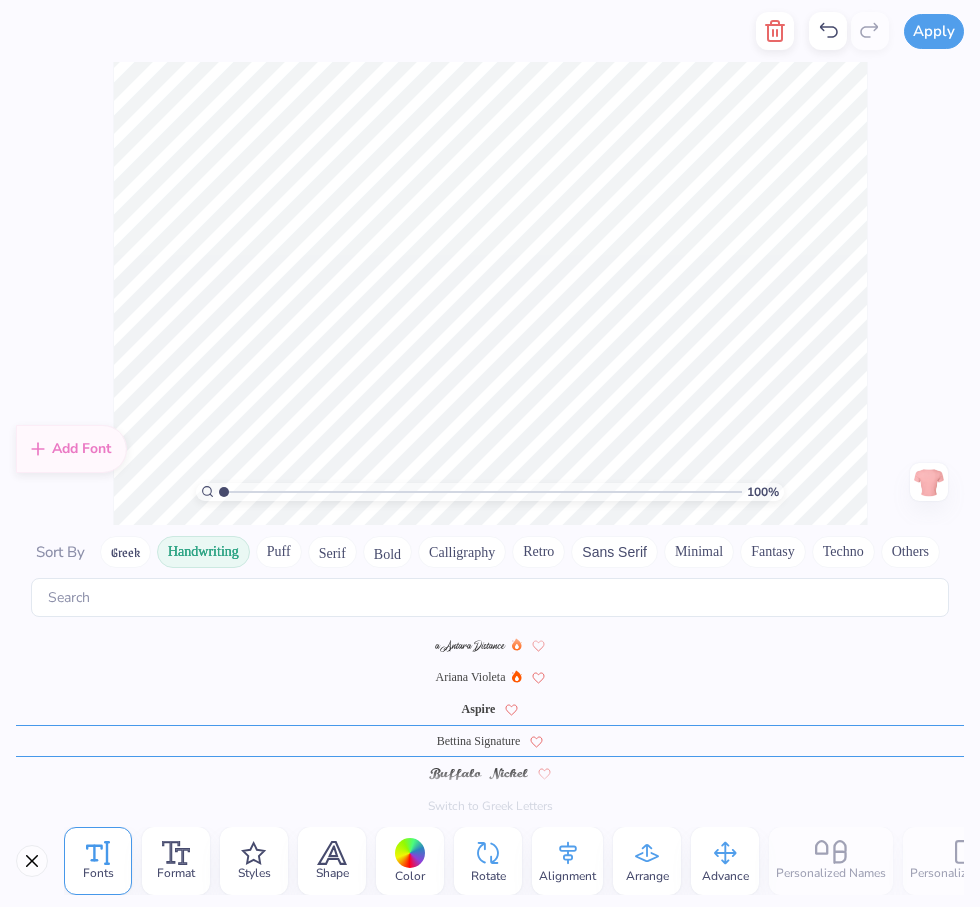 scroll, scrollTop: 33, scrollLeft: 0, axis: vertical 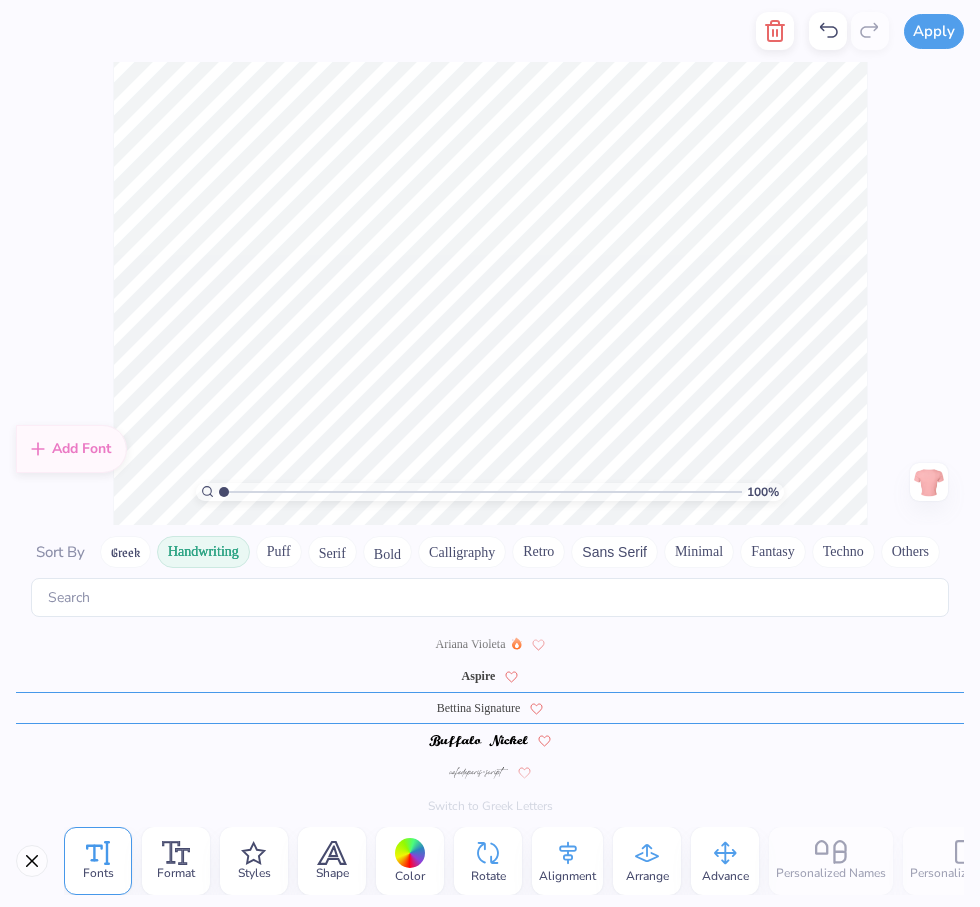 type on "am I too old to blame my dad?" 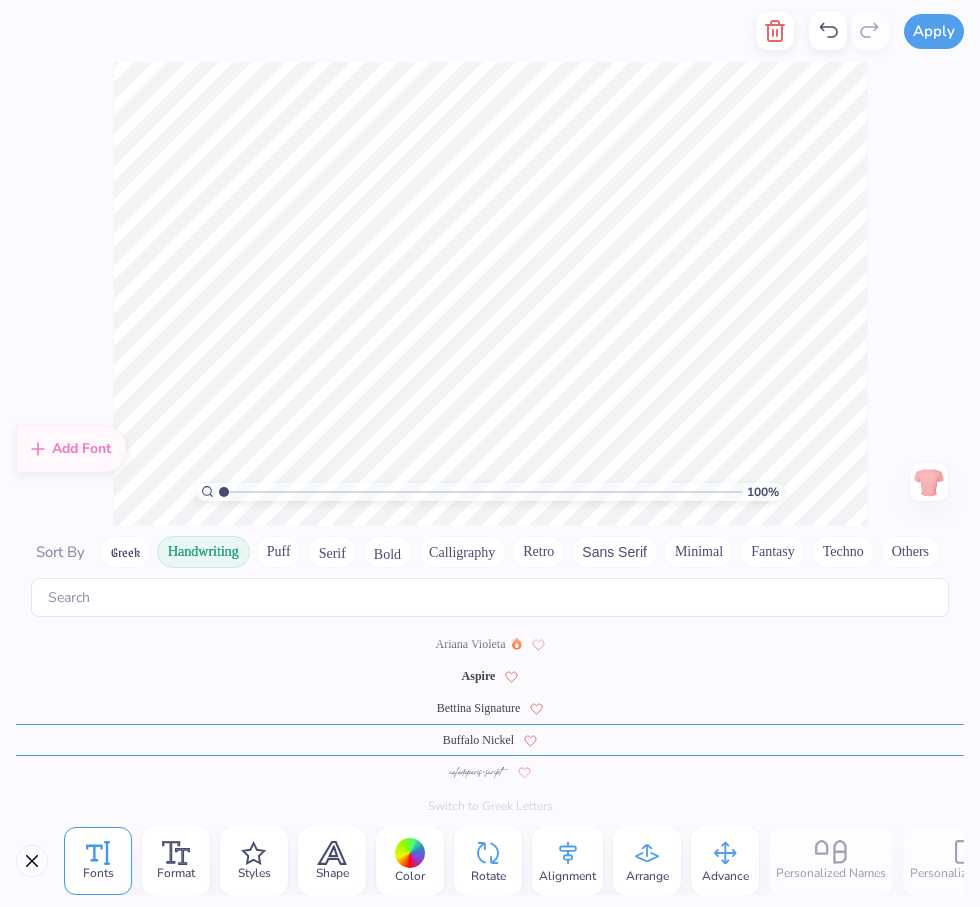 scroll, scrollTop: 65, scrollLeft: 0, axis: vertical 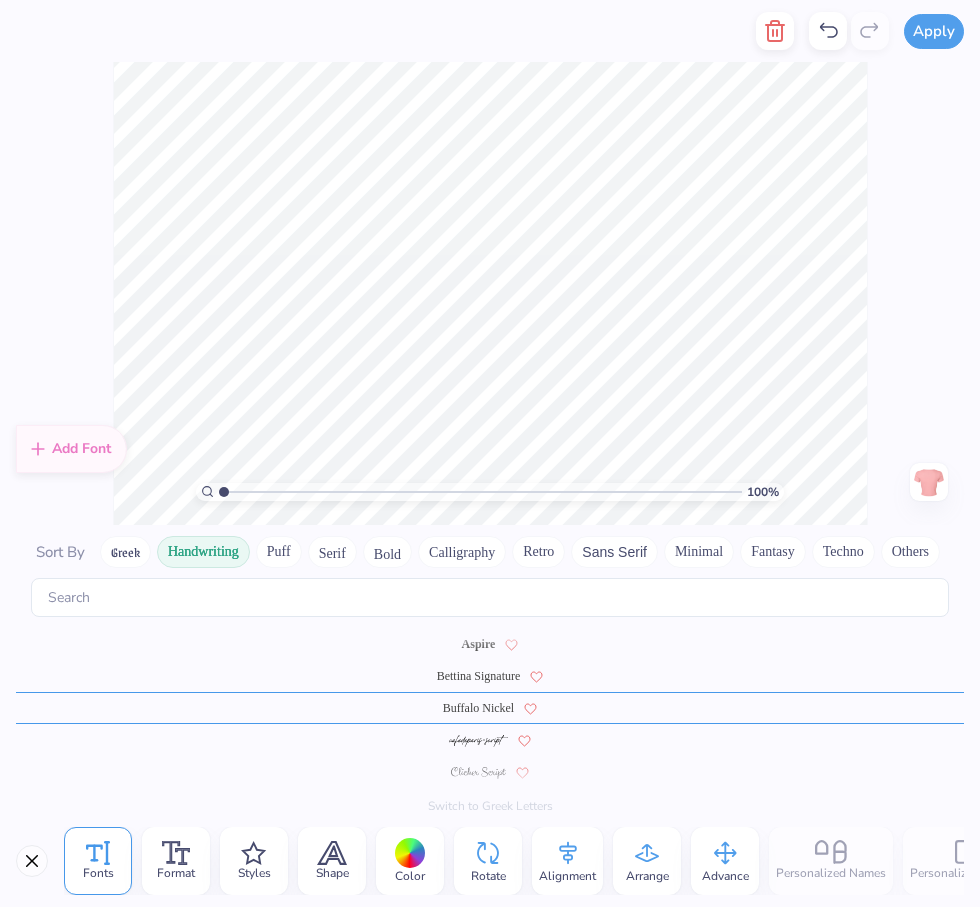 click on "100  % Need help?  Chat with us. Back" at bounding box center (490, 293) 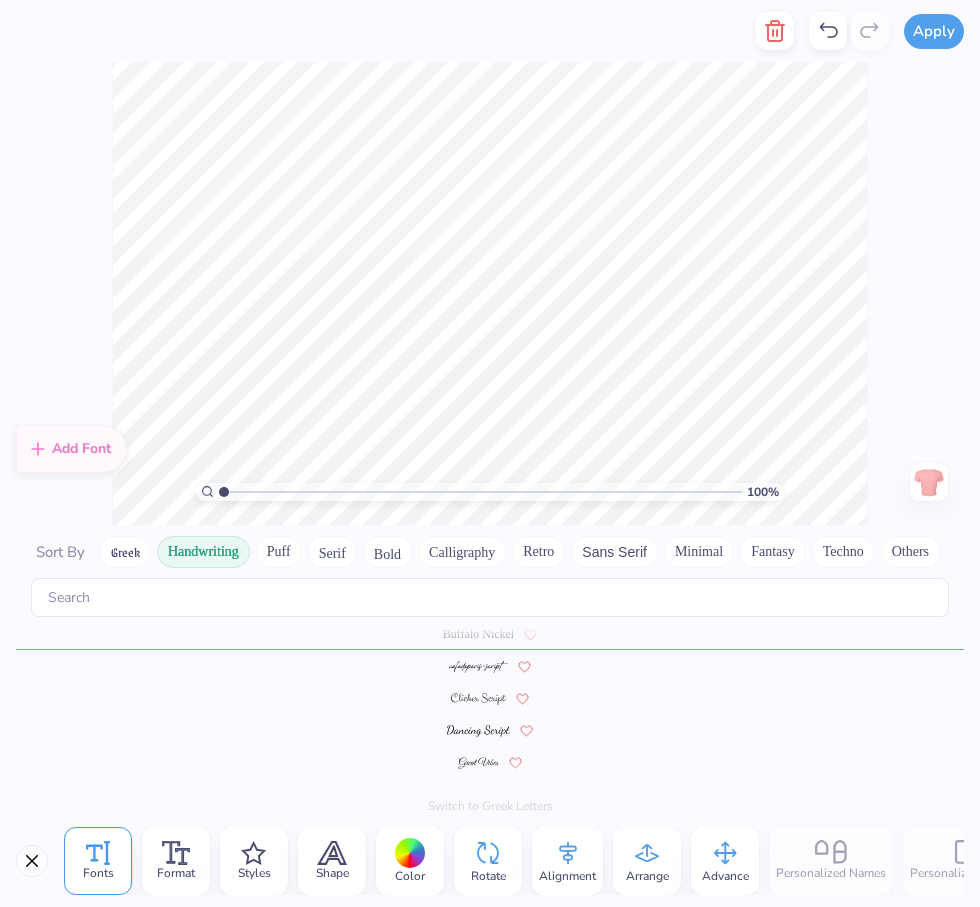 scroll, scrollTop: 65, scrollLeft: 0, axis: vertical 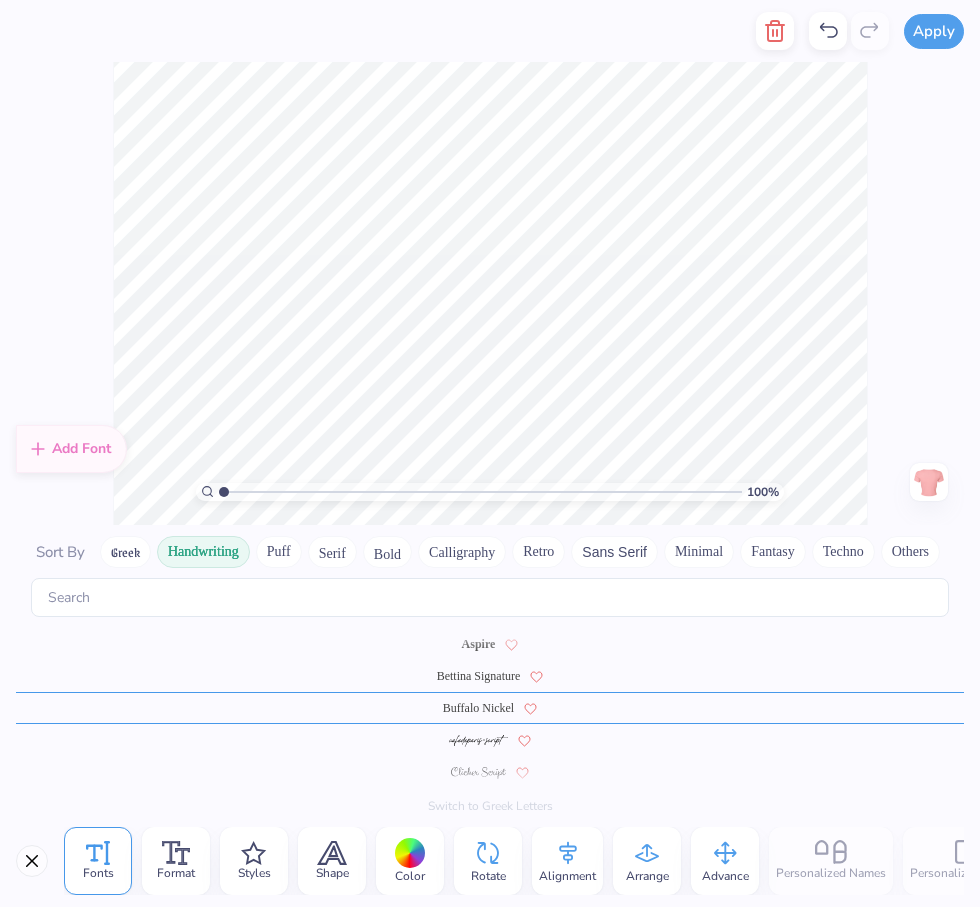 type on "am I too old
to blame my dad?" 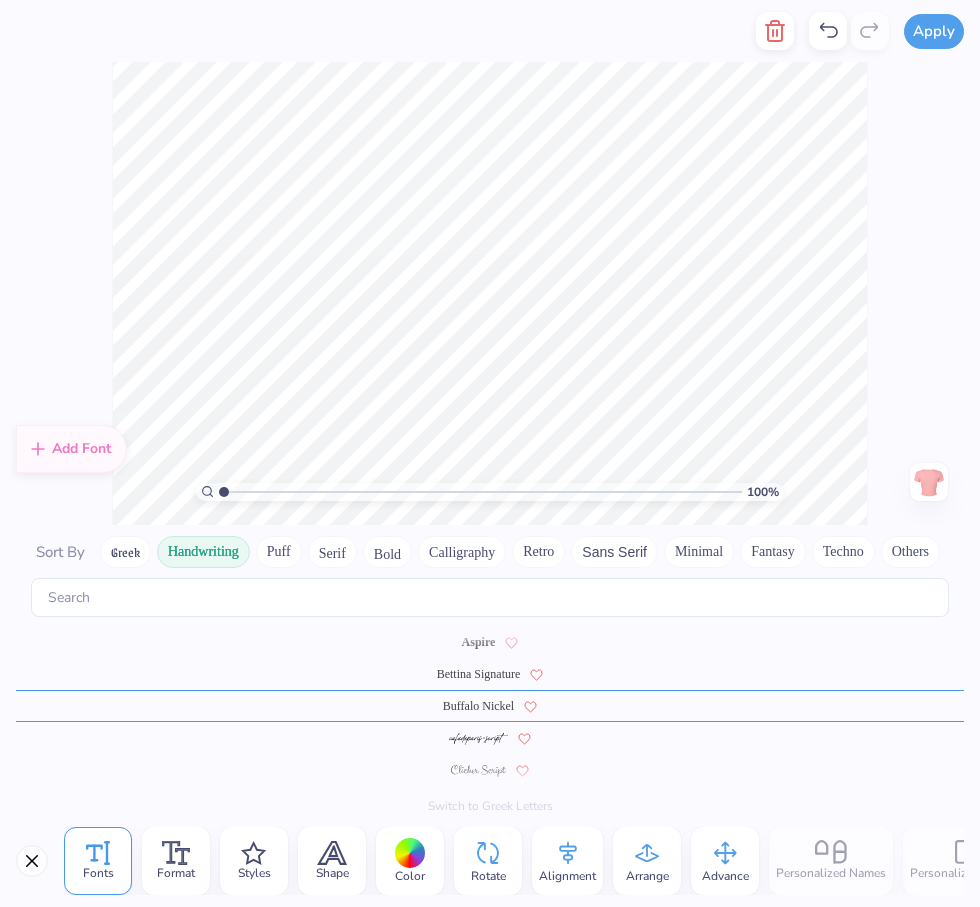 scroll, scrollTop: 65, scrollLeft: 0, axis: vertical 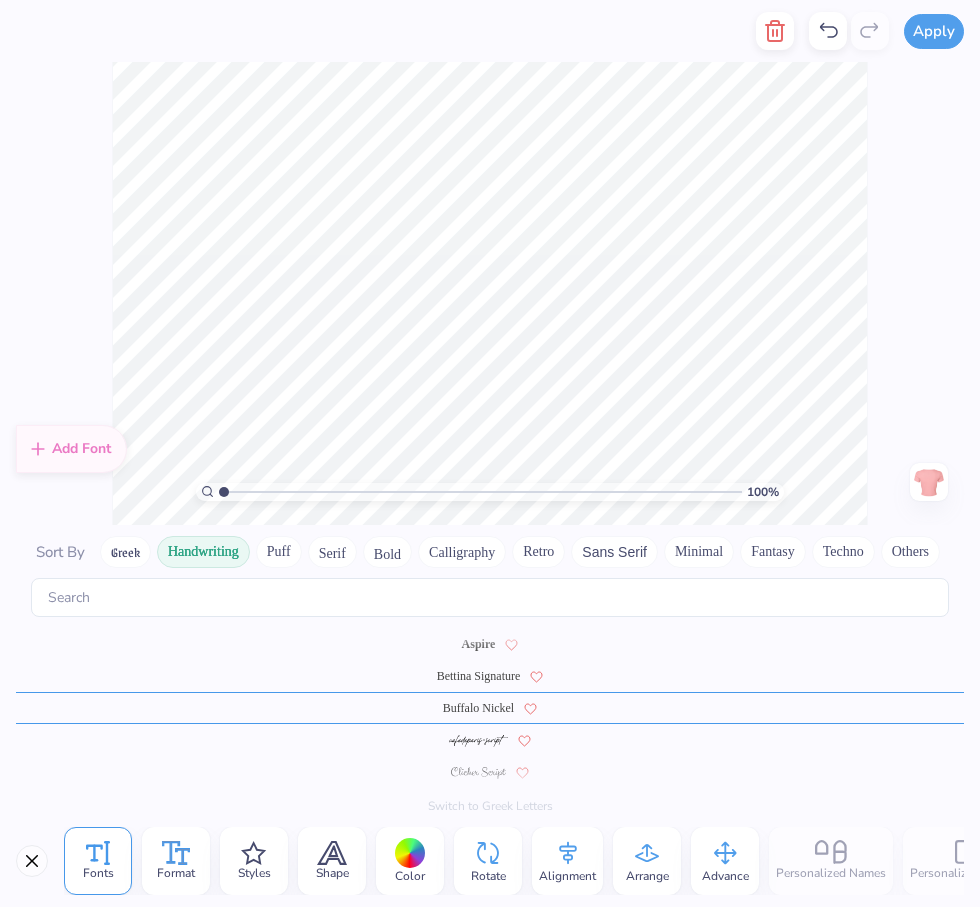 click on "Format" at bounding box center (176, 873) 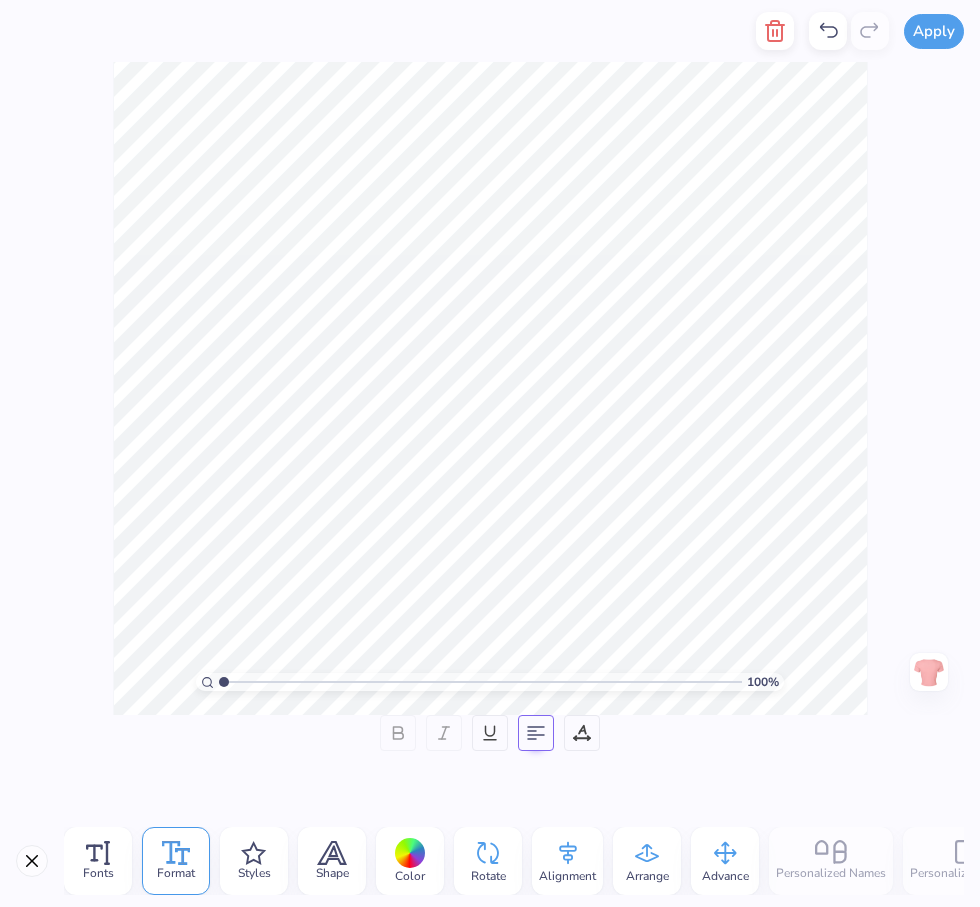 click at bounding box center [536, 733] 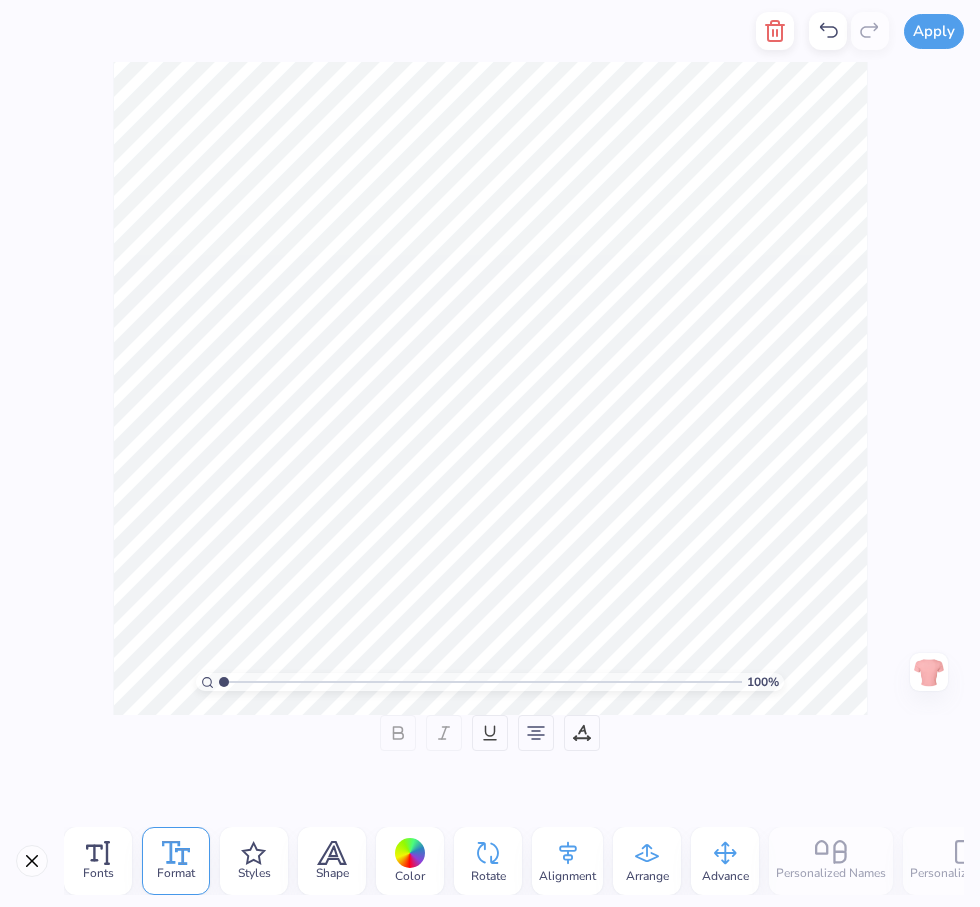 click on "100  % Need help?  Chat with us. Back" at bounding box center [490, 388] 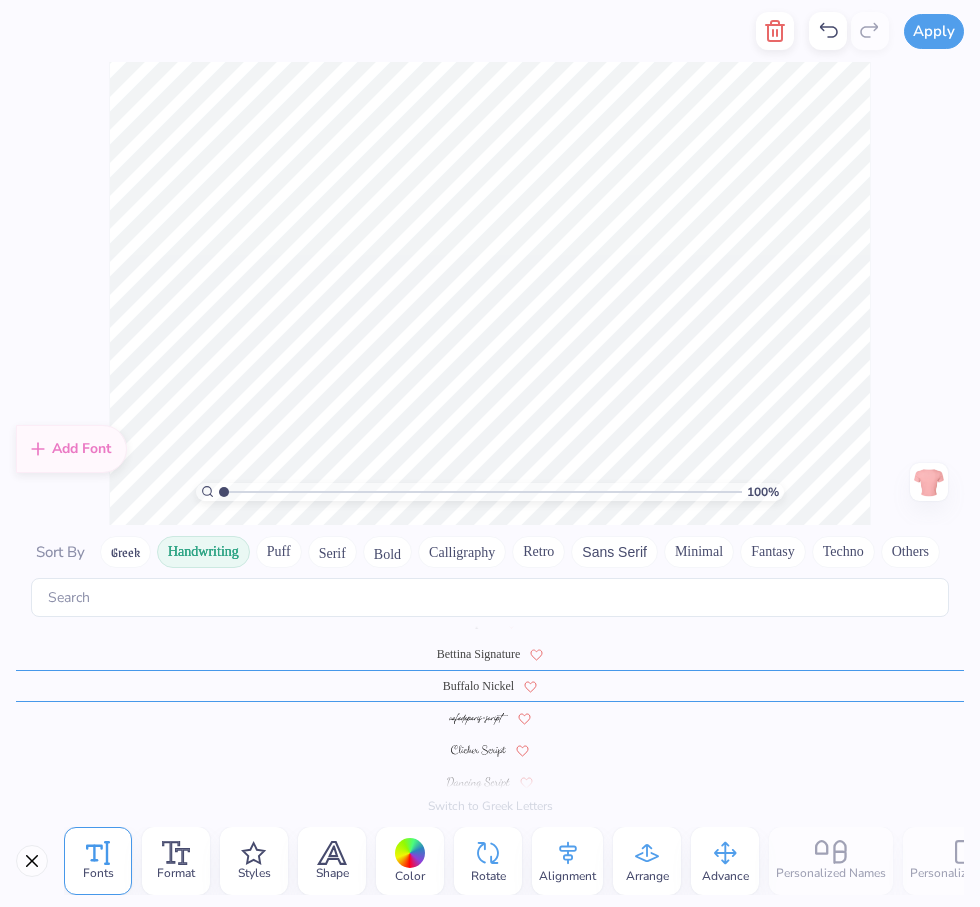 scroll, scrollTop: 65, scrollLeft: 0, axis: vertical 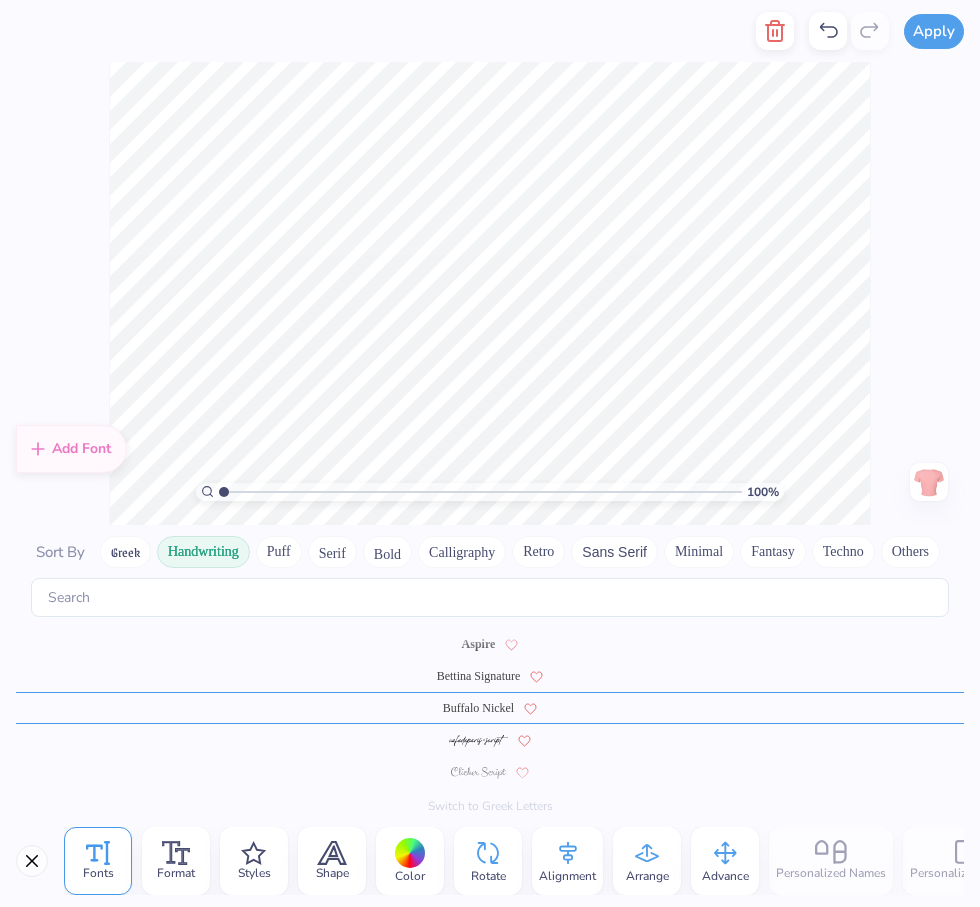 click on "100  % Need help?  Chat with us. Back" at bounding box center [490, 293] 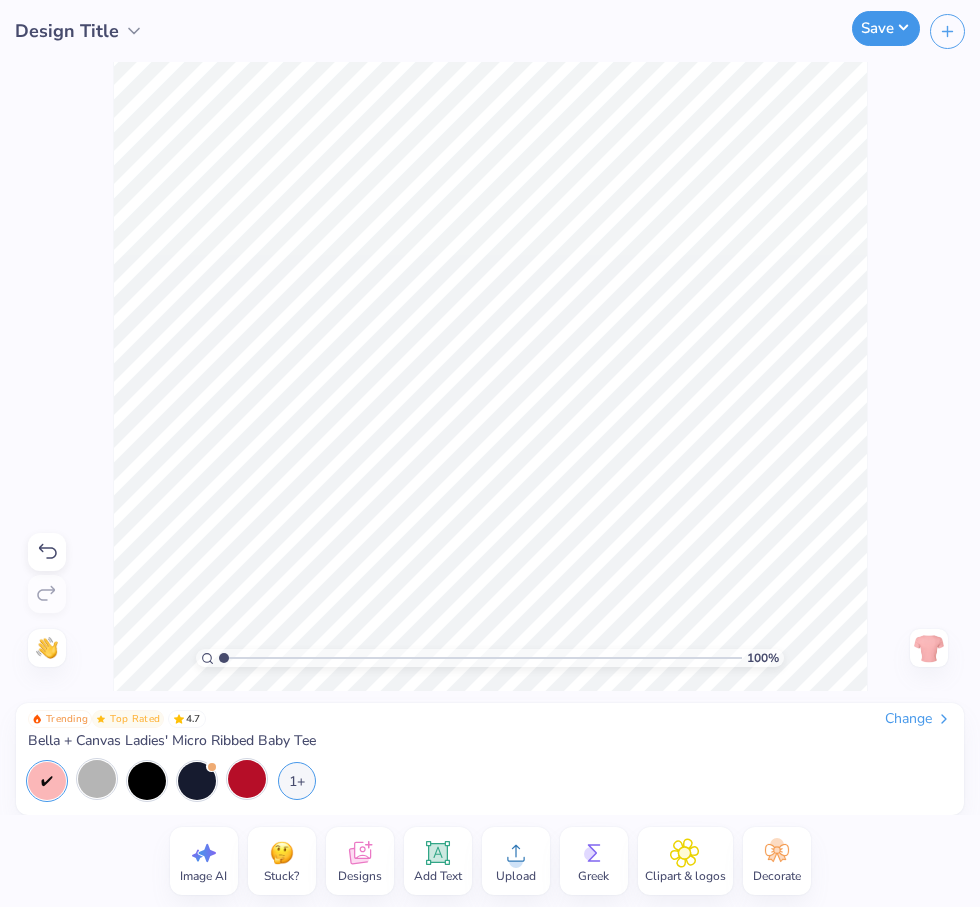 click on "Save" at bounding box center [886, 28] 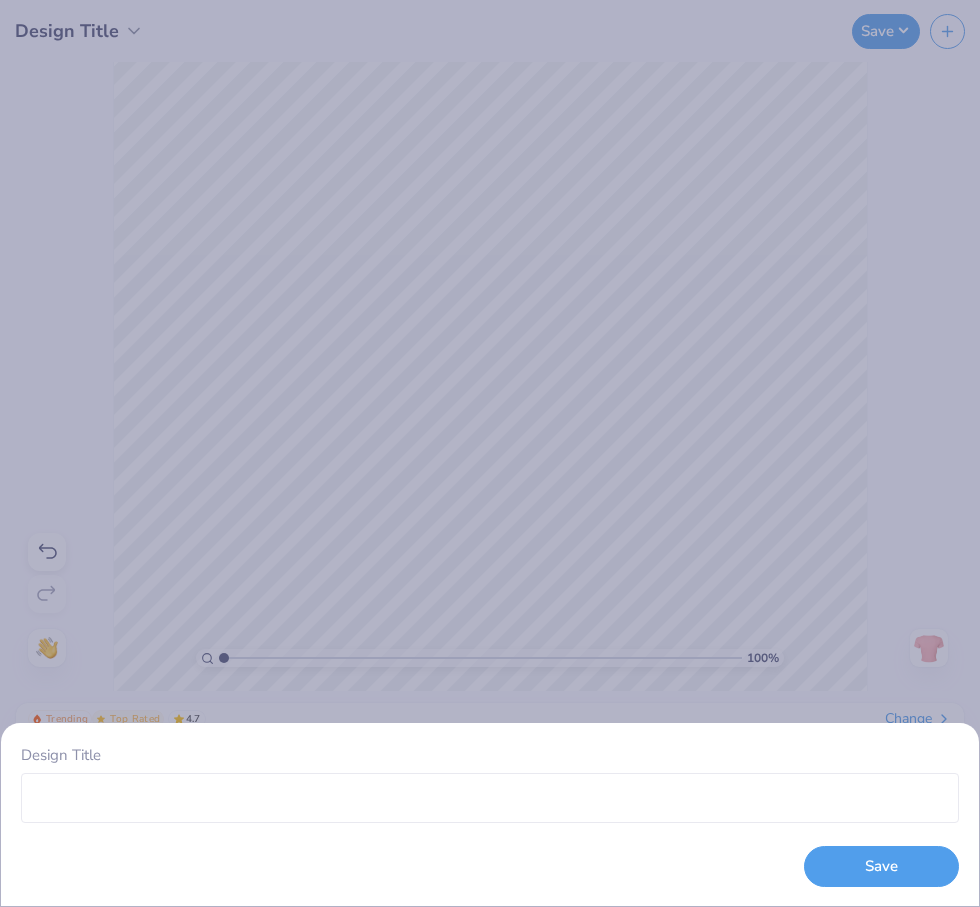 click on "Design Title Save" at bounding box center (490, 453) 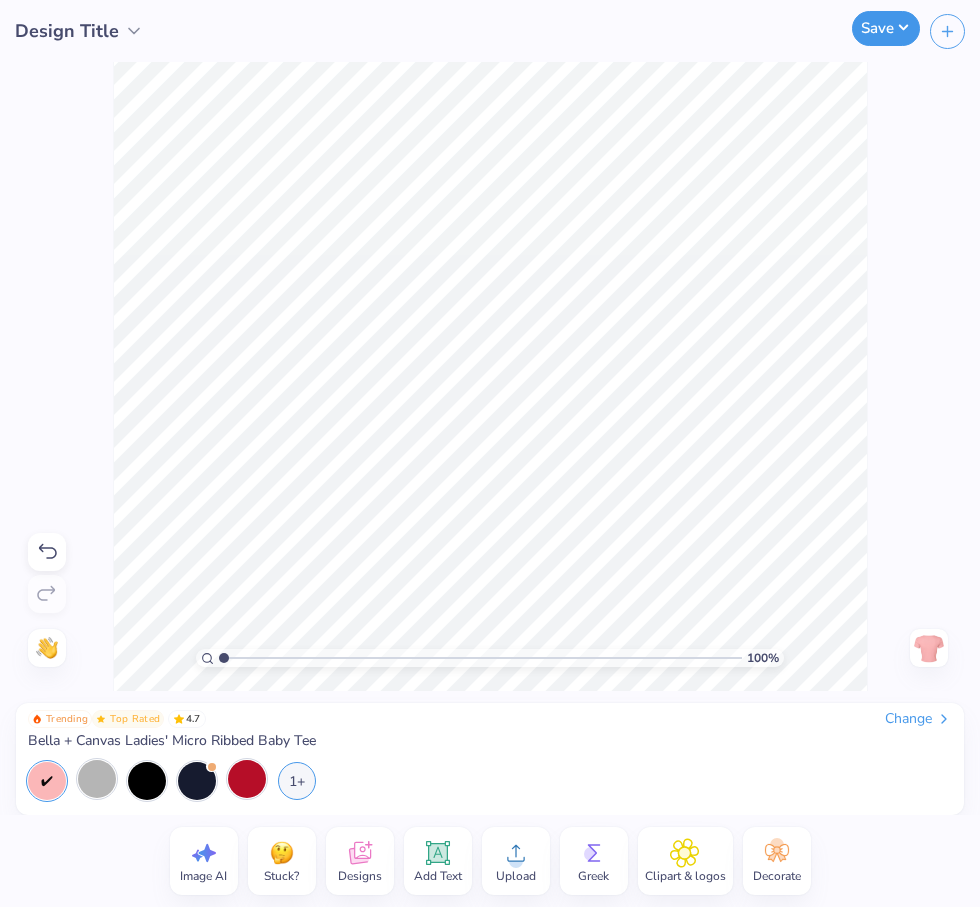 click on "Save" at bounding box center [886, 28] 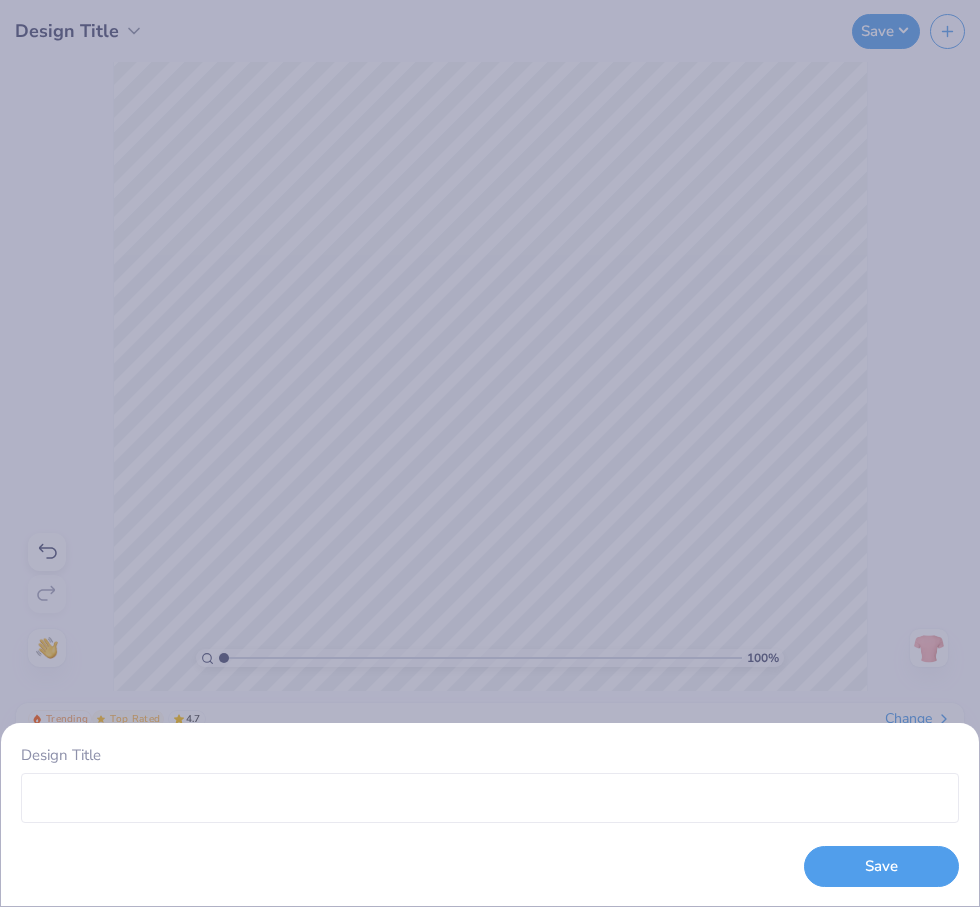 click on "Design Title Save" at bounding box center [490, 453] 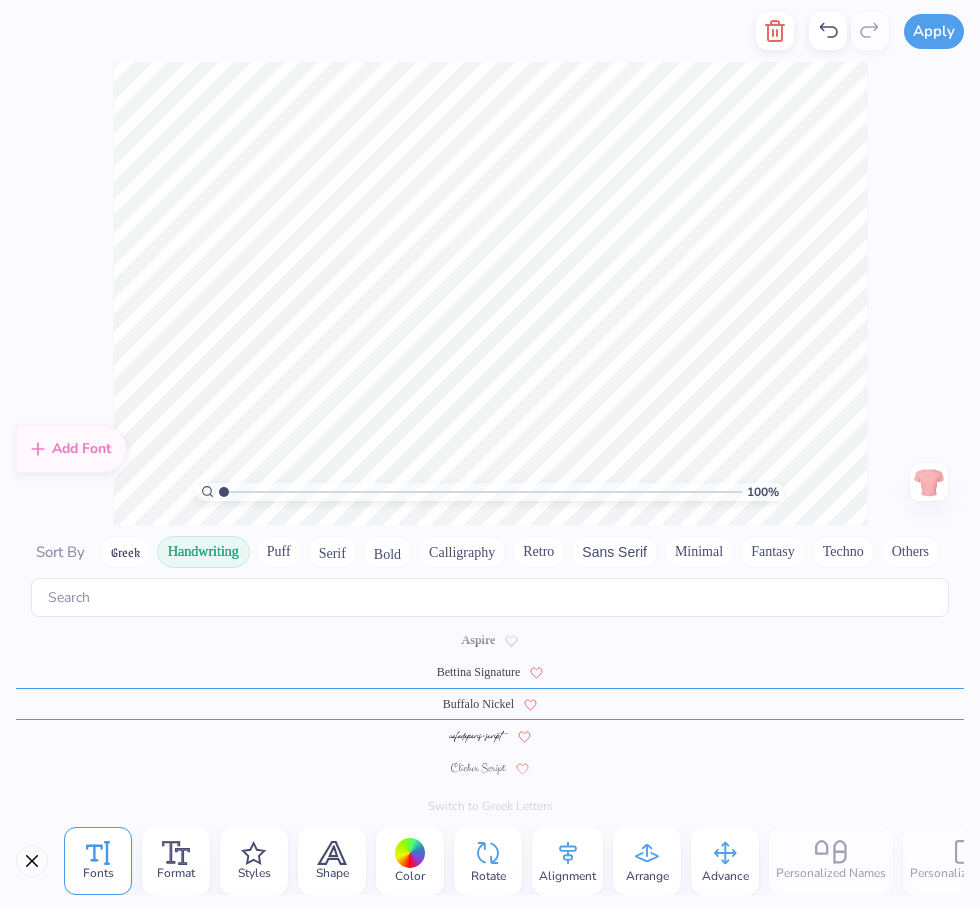scroll, scrollTop: 97, scrollLeft: 0, axis: vertical 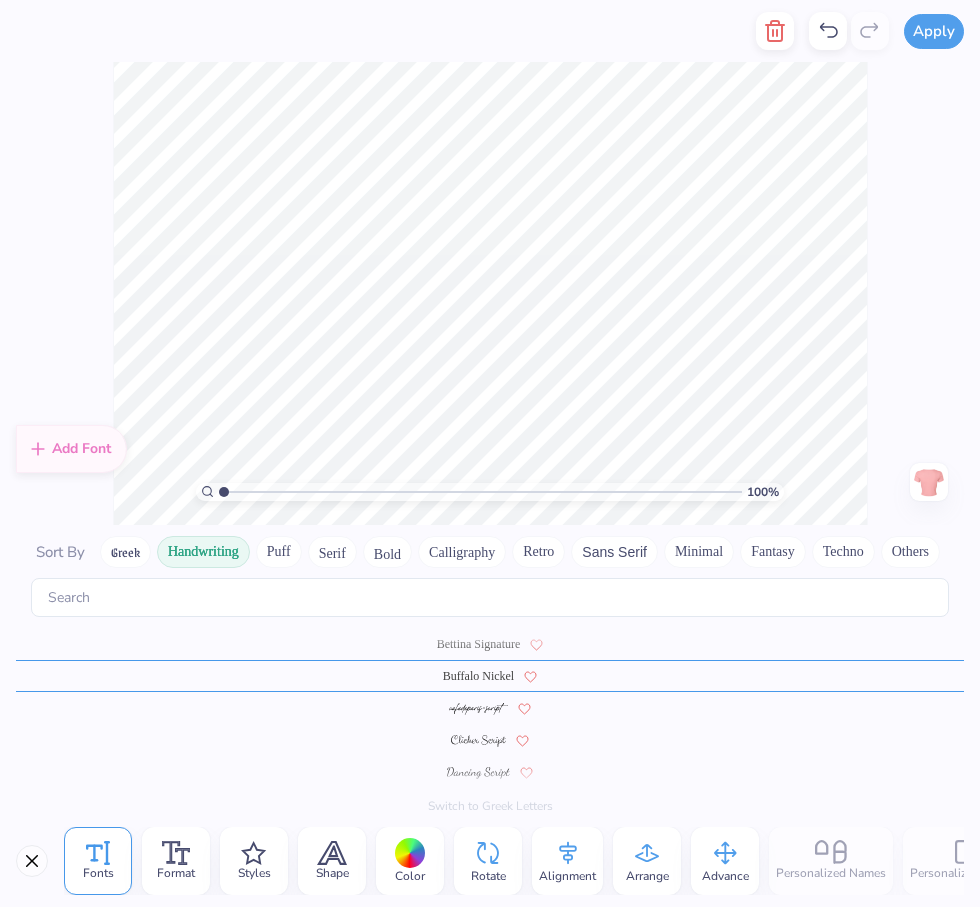 click at bounding box center [478, 773] 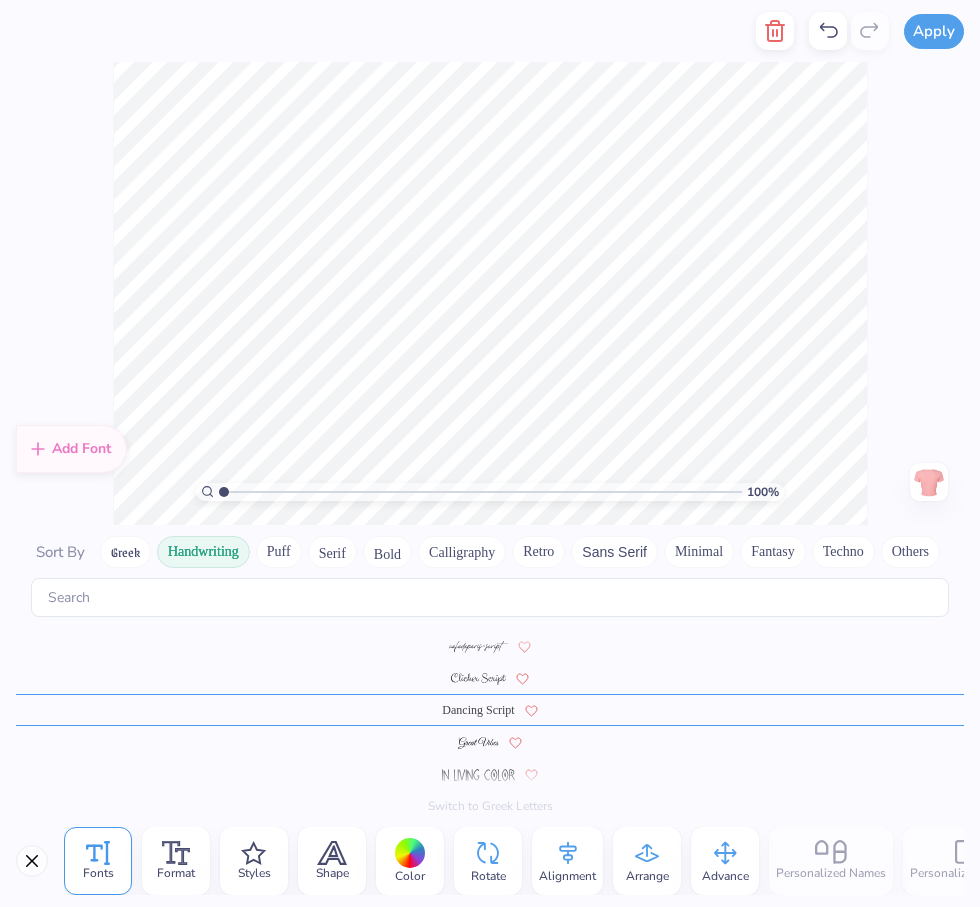 scroll, scrollTop: 161, scrollLeft: 0, axis: vertical 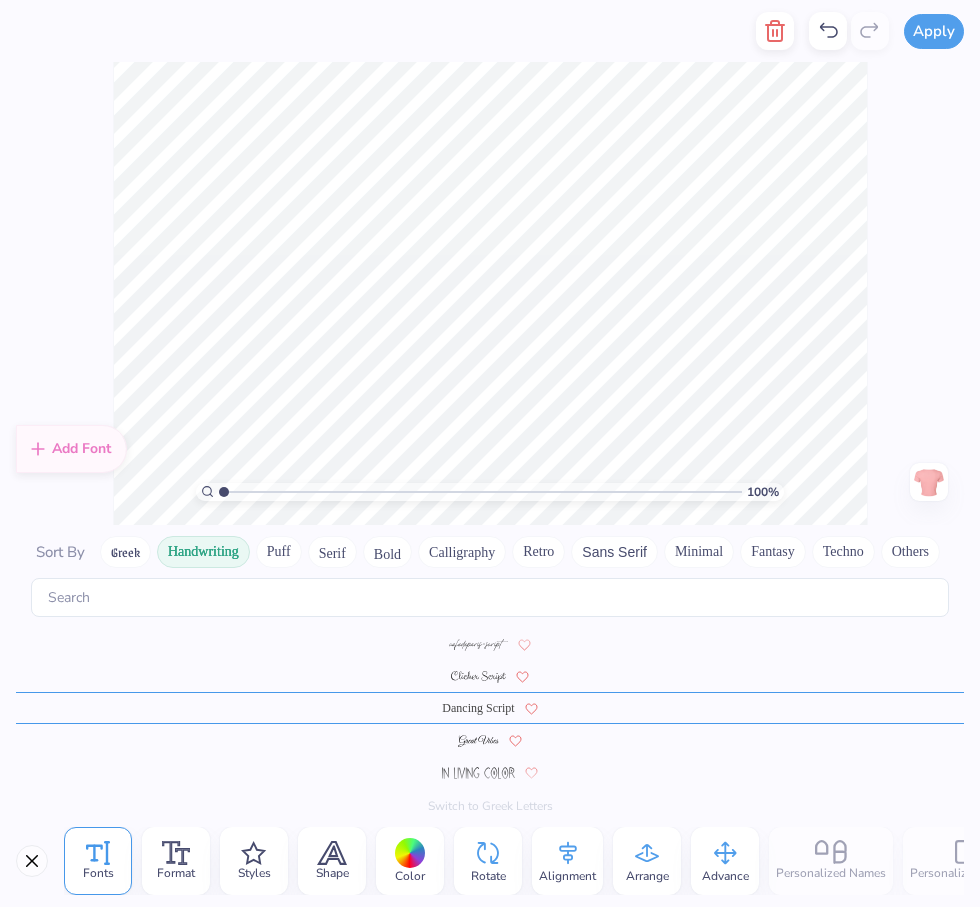 click at bounding box center [478, 773] 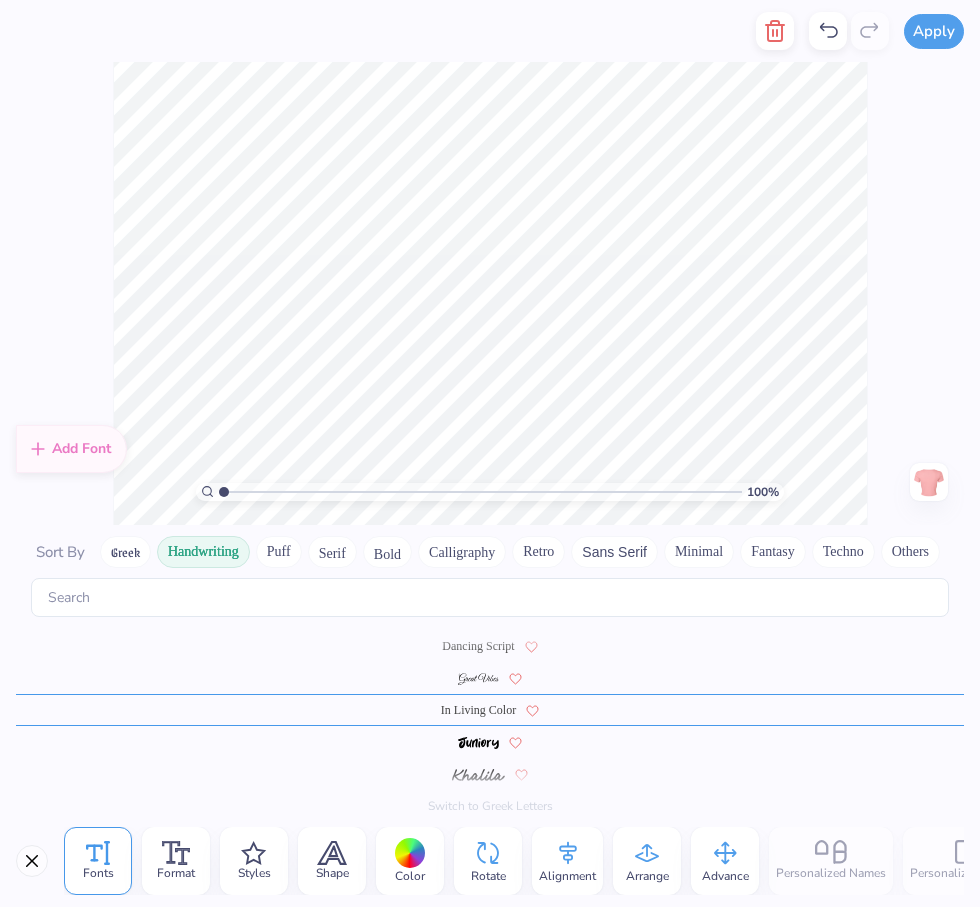 scroll, scrollTop: 225, scrollLeft: 0, axis: vertical 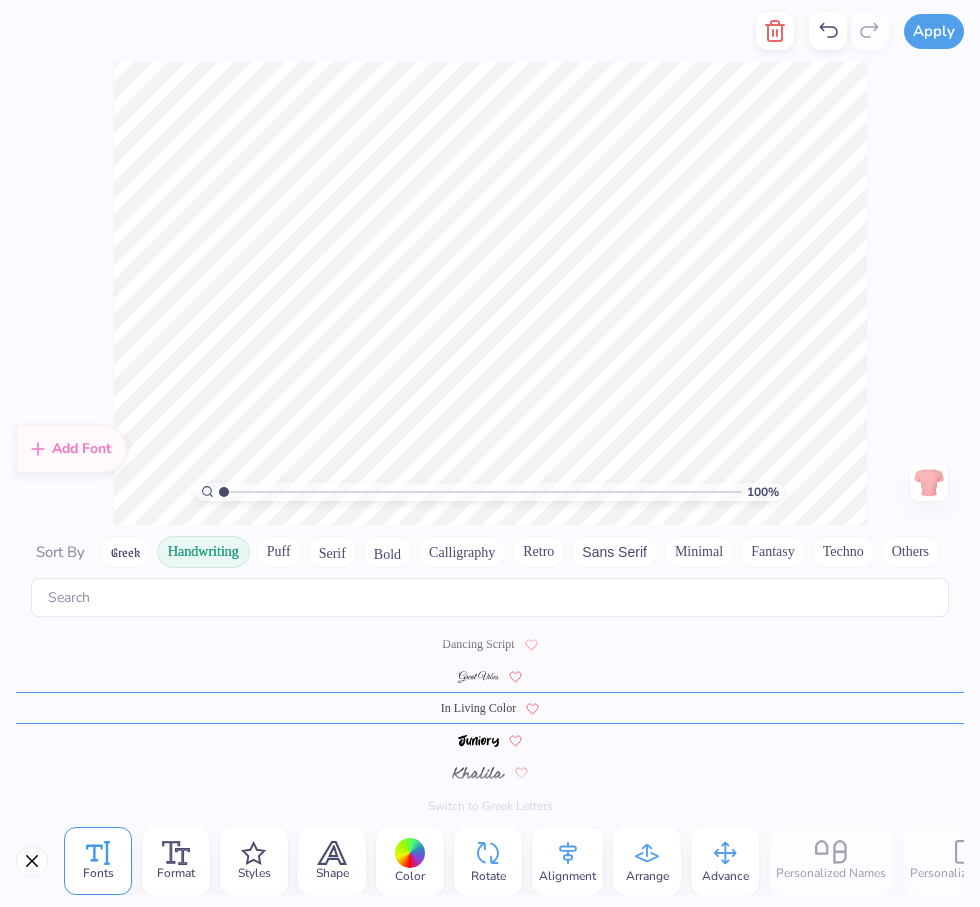 click at bounding box center (478, 773) 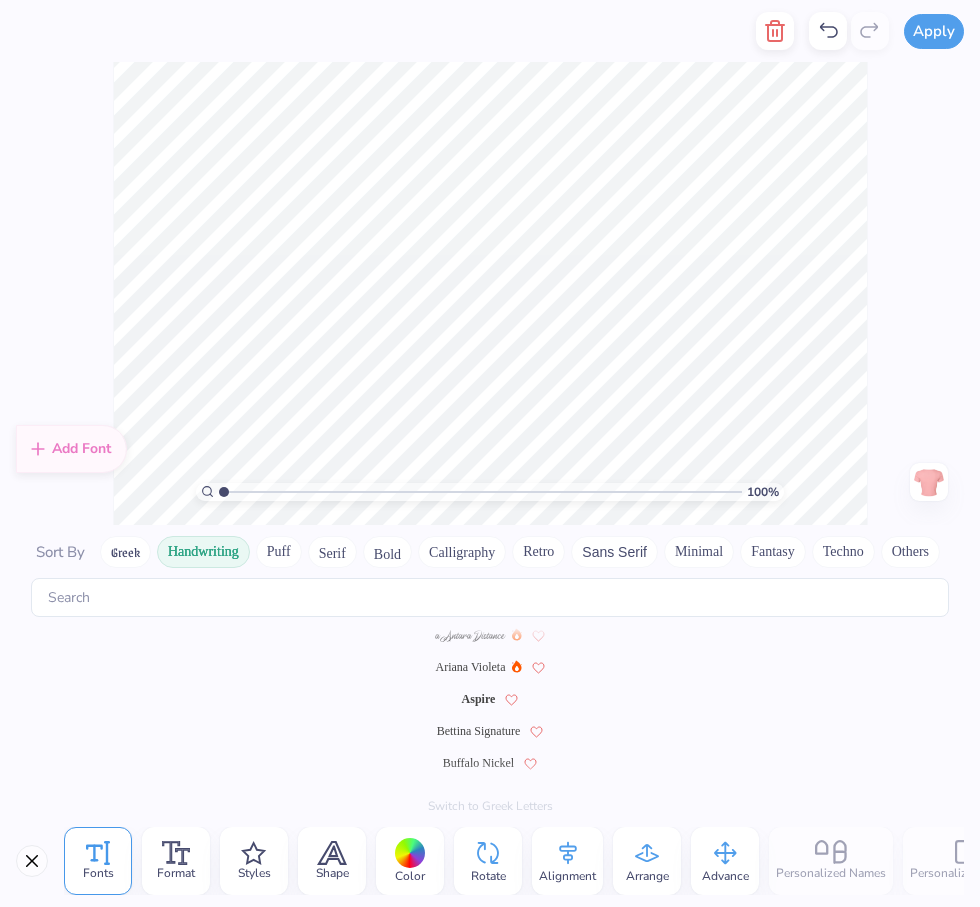scroll, scrollTop: 0, scrollLeft: 0, axis: both 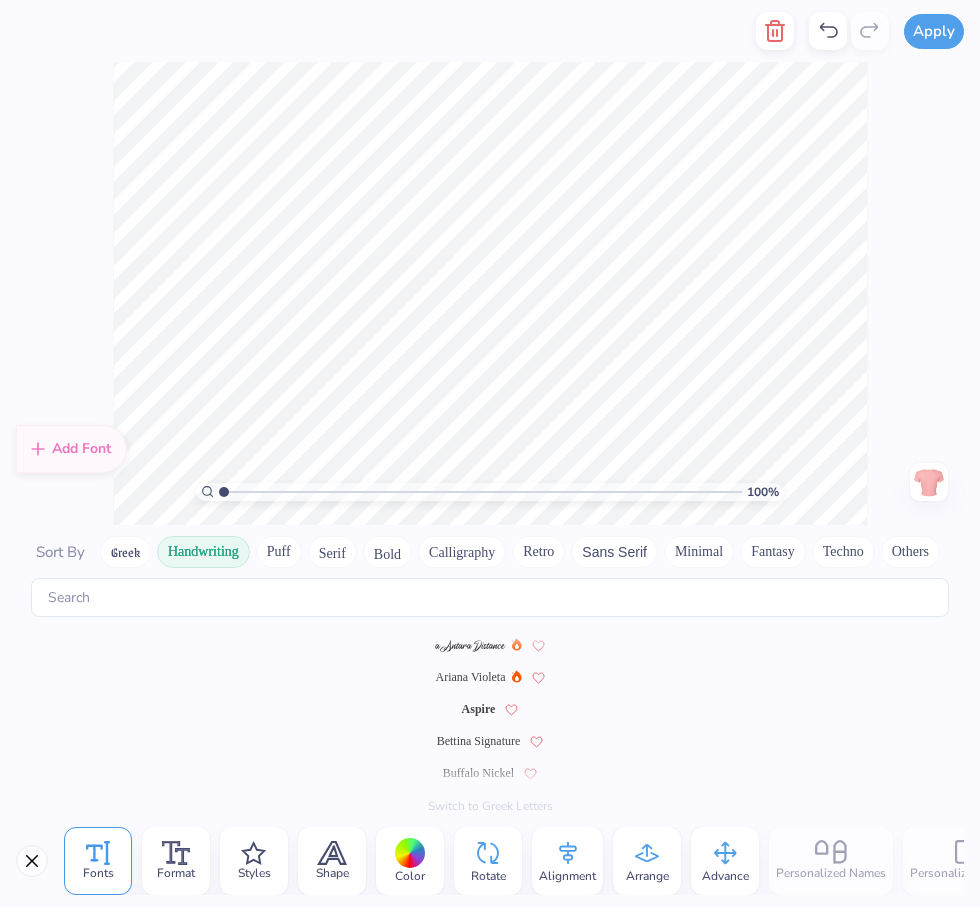 click on "Aspire" at bounding box center [479, 709] 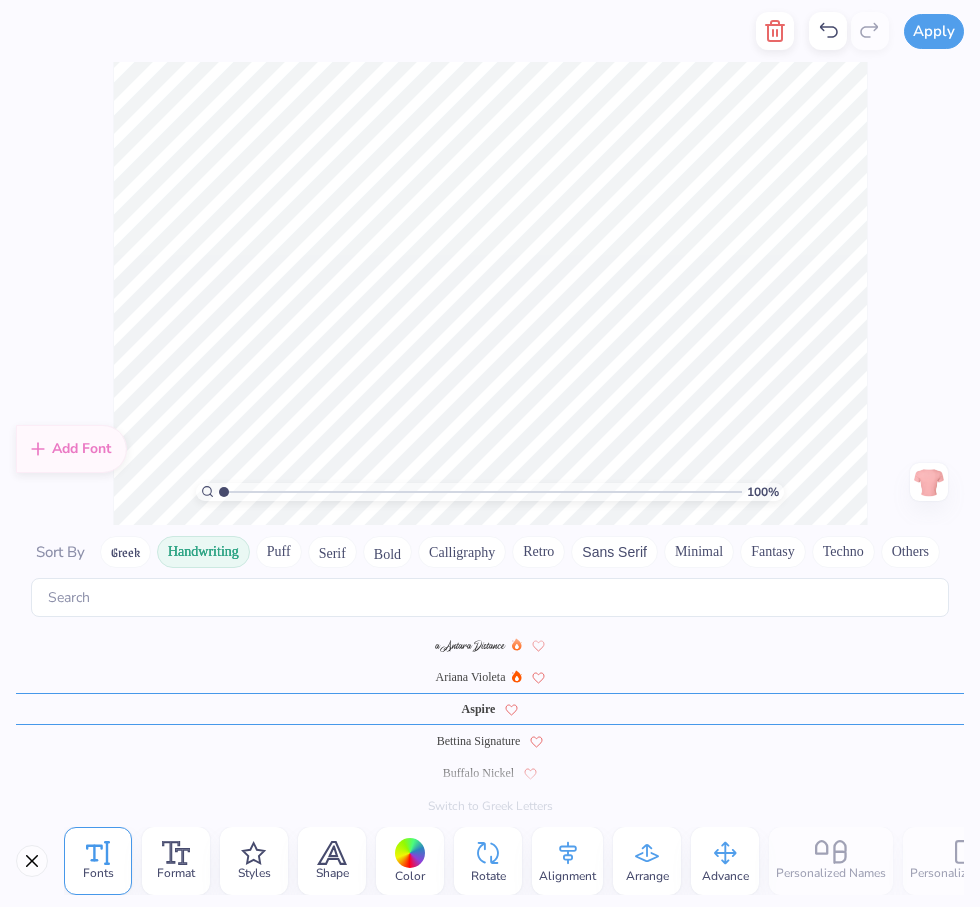 click on "Retro" at bounding box center [538, 552] 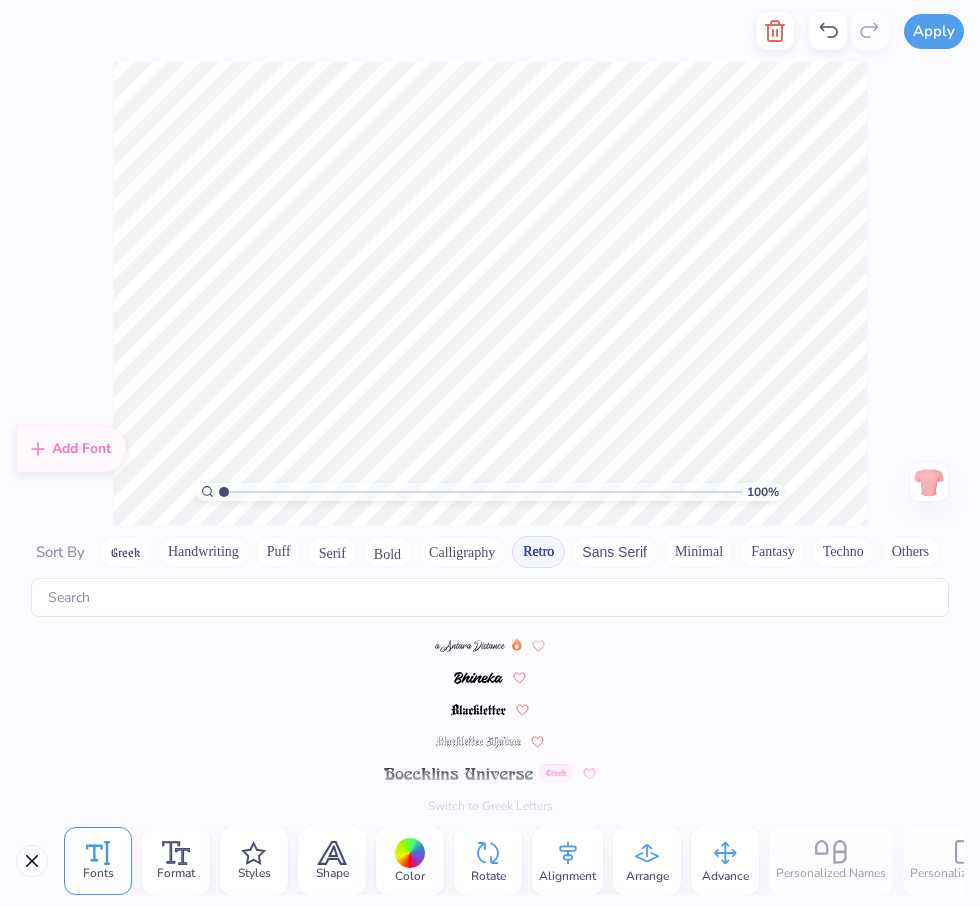 click on "Sans Serif" at bounding box center [614, 552] 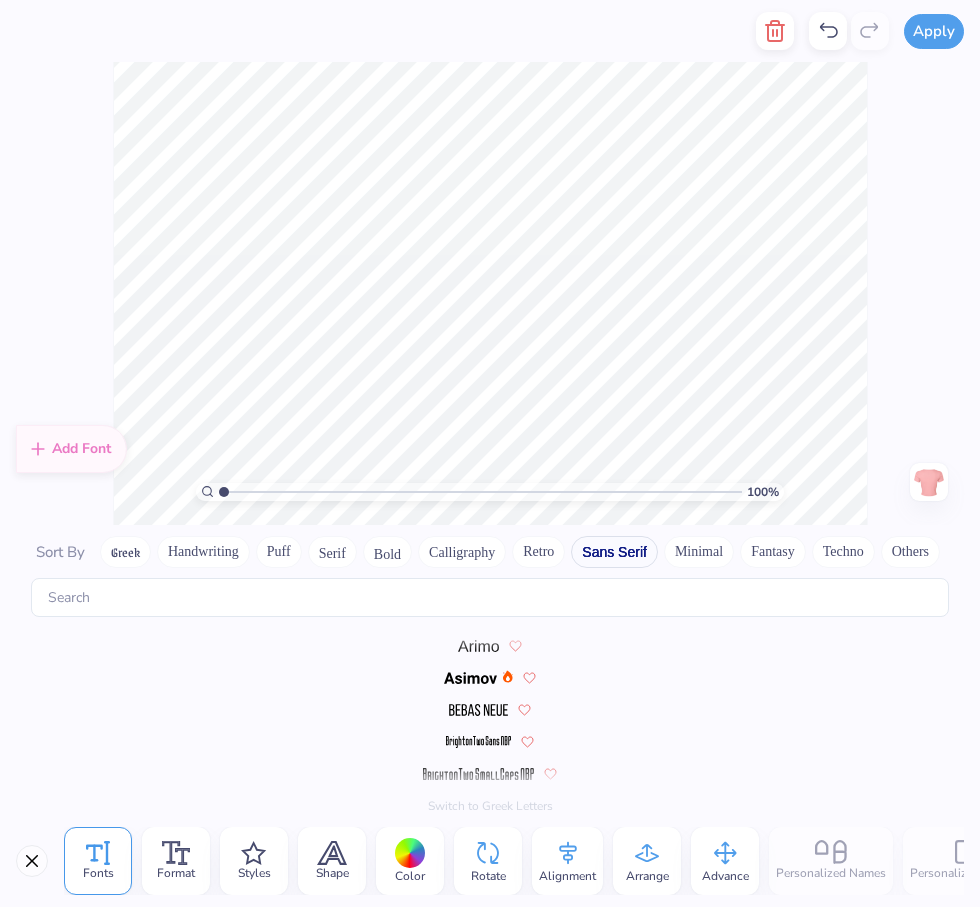 click on "Minimal" at bounding box center (699, 552) 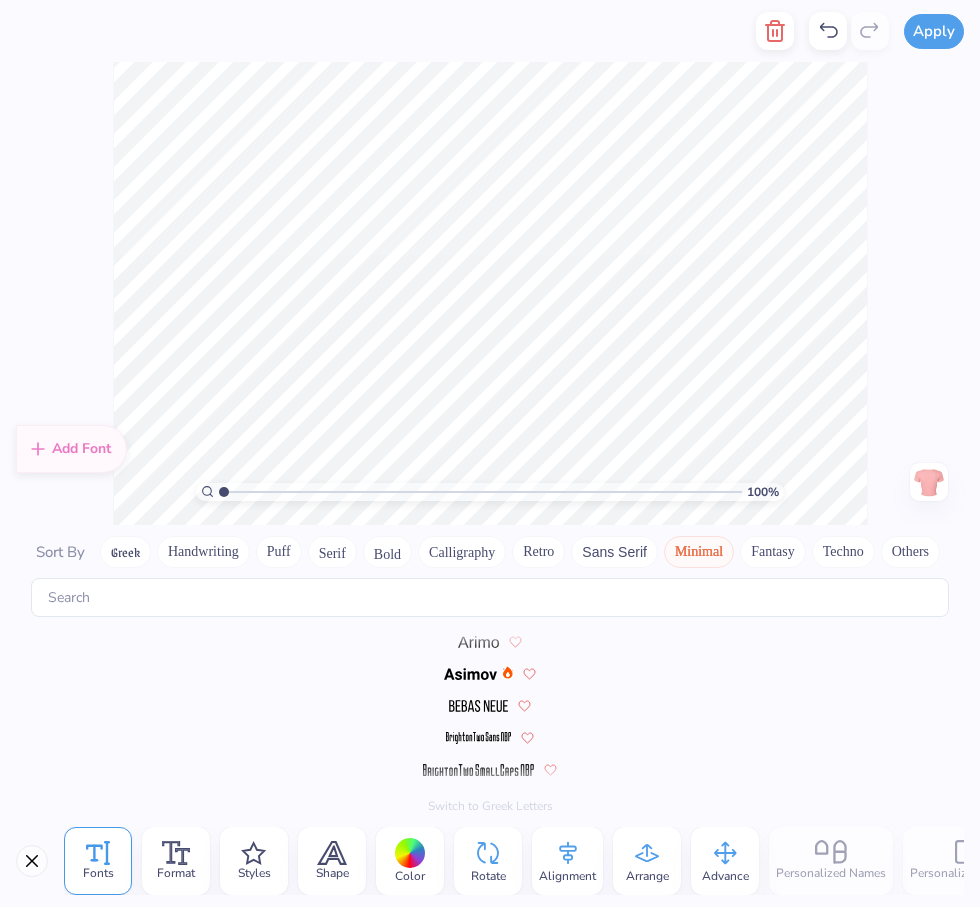 scroll, scrollTop: 33, scrollLeft: 0, axis: vertical 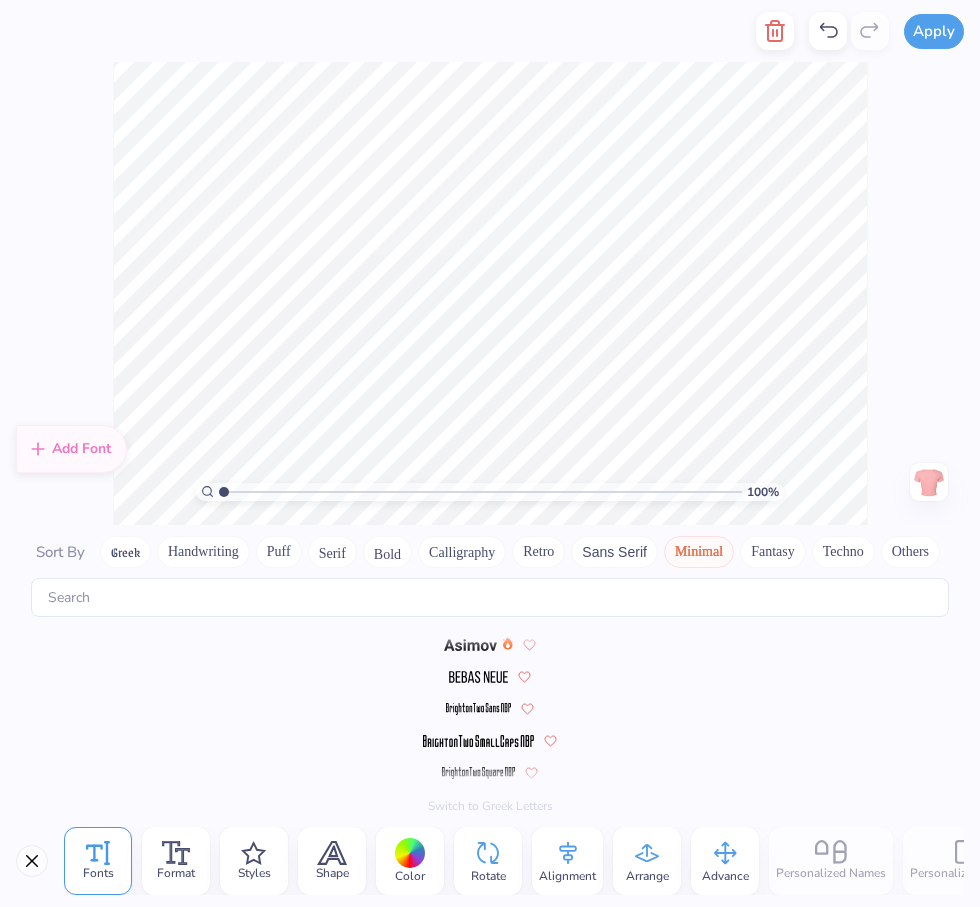 click at bounding box center [478, 773] 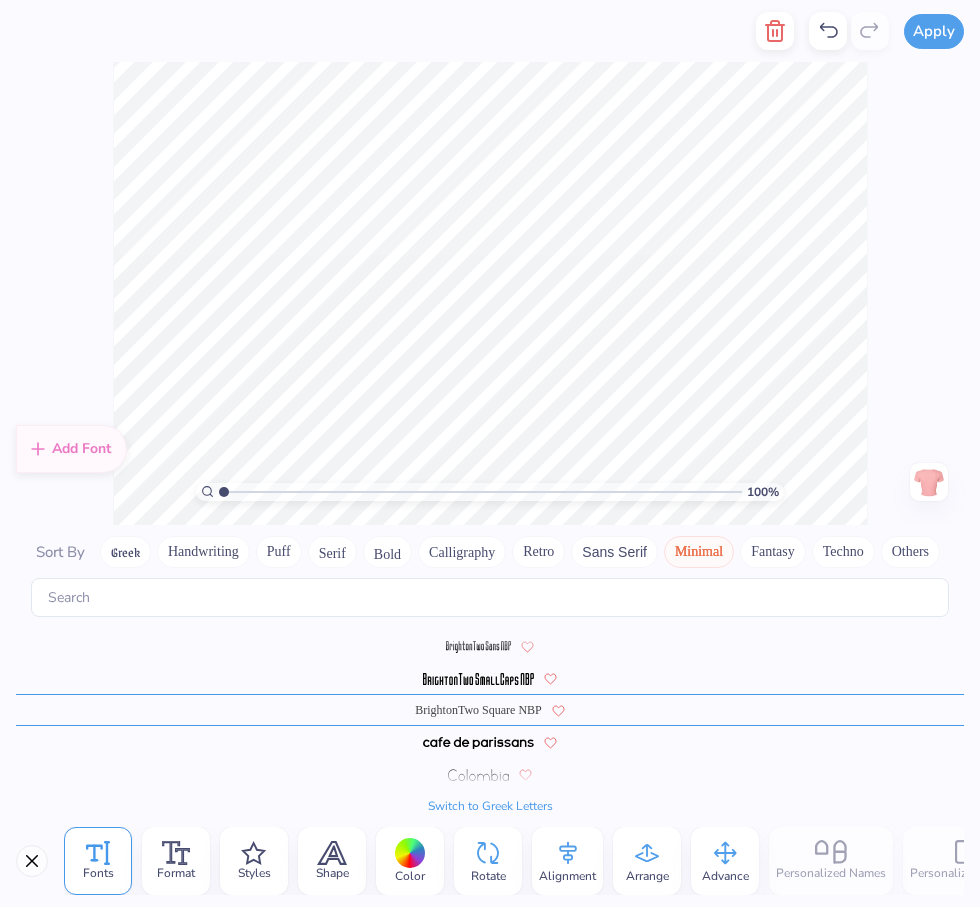 scroll, scrollTop: 97, scrollLeft: 0, axis: vertical 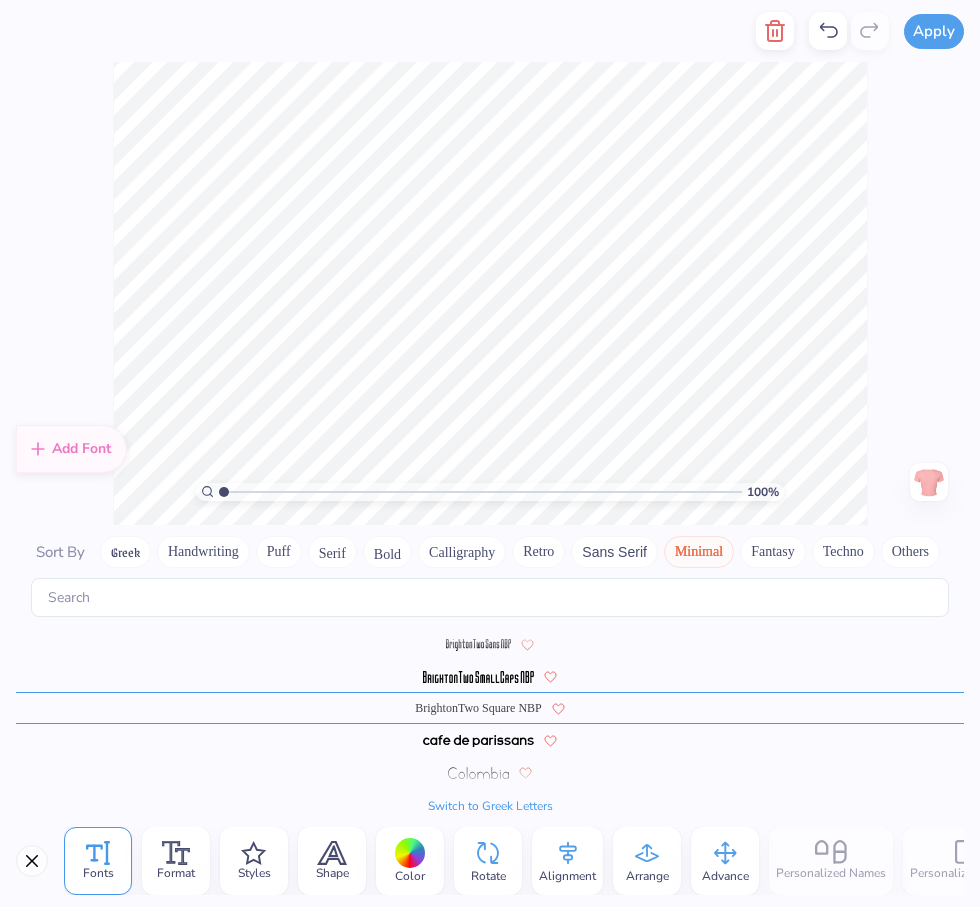 click at bounding box center (479, 773) 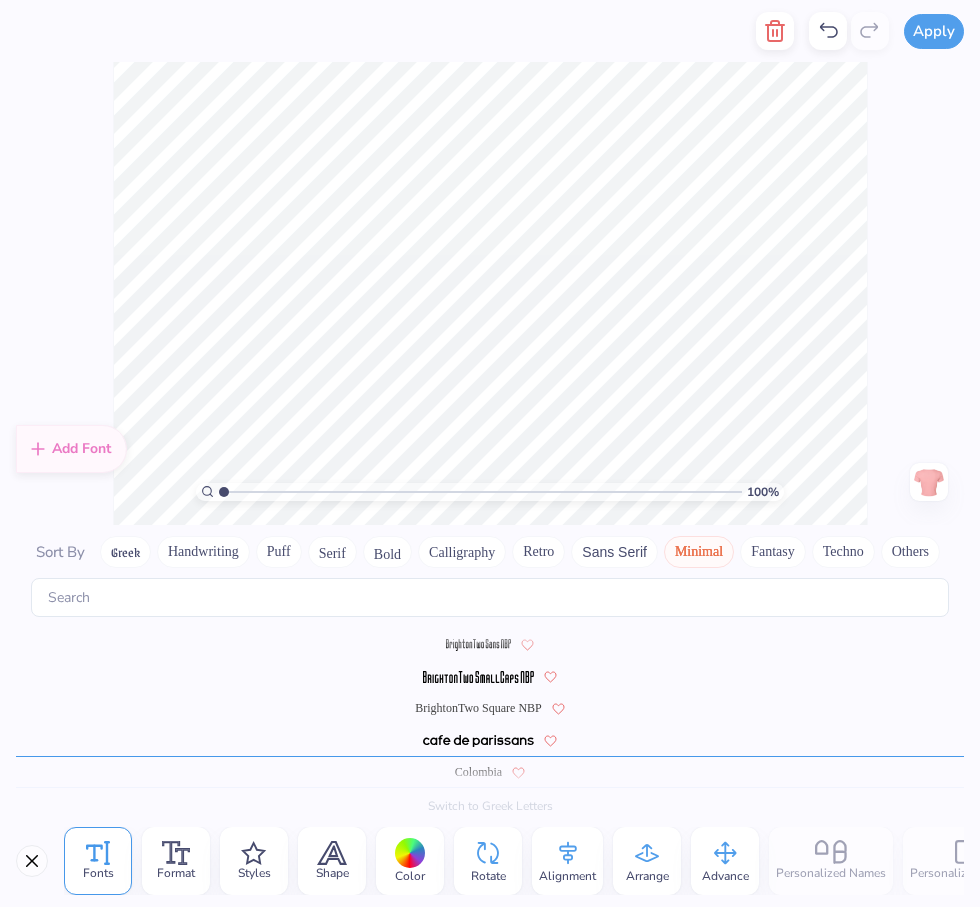 scroll, scrollTop: 161, scrollLeft: 0, axis: vertical 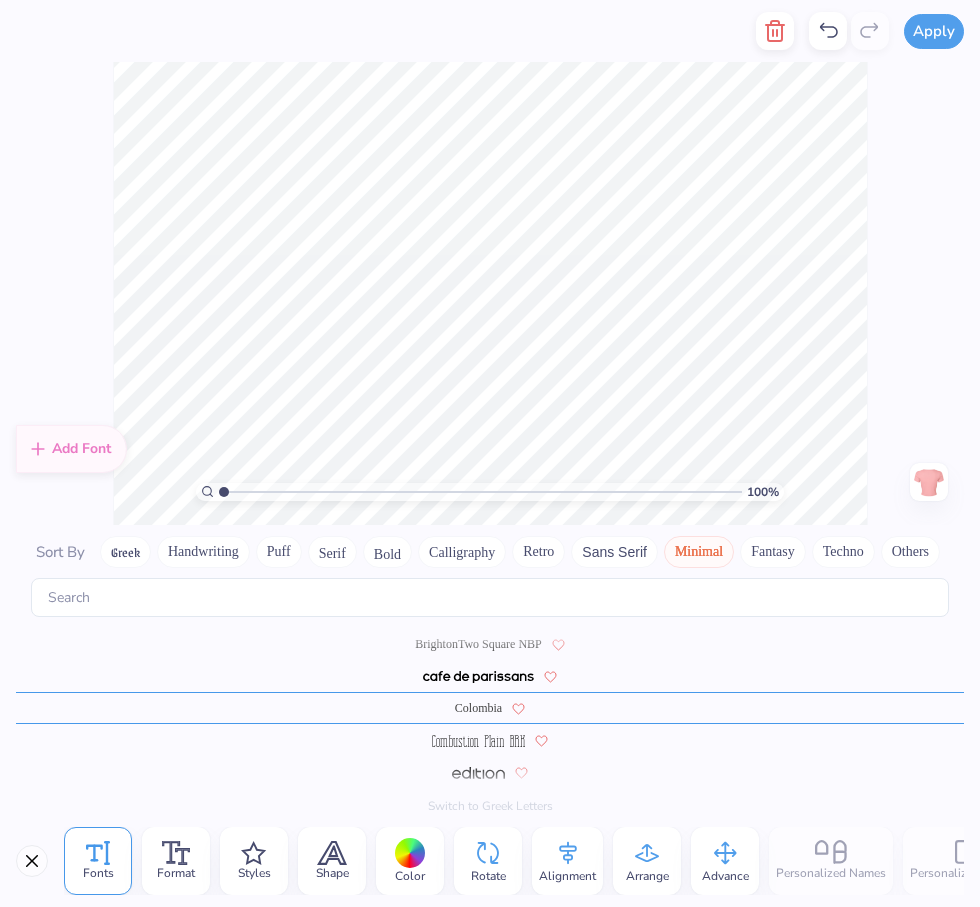 click on "Calligraphy" at bounding box center (462, 552) 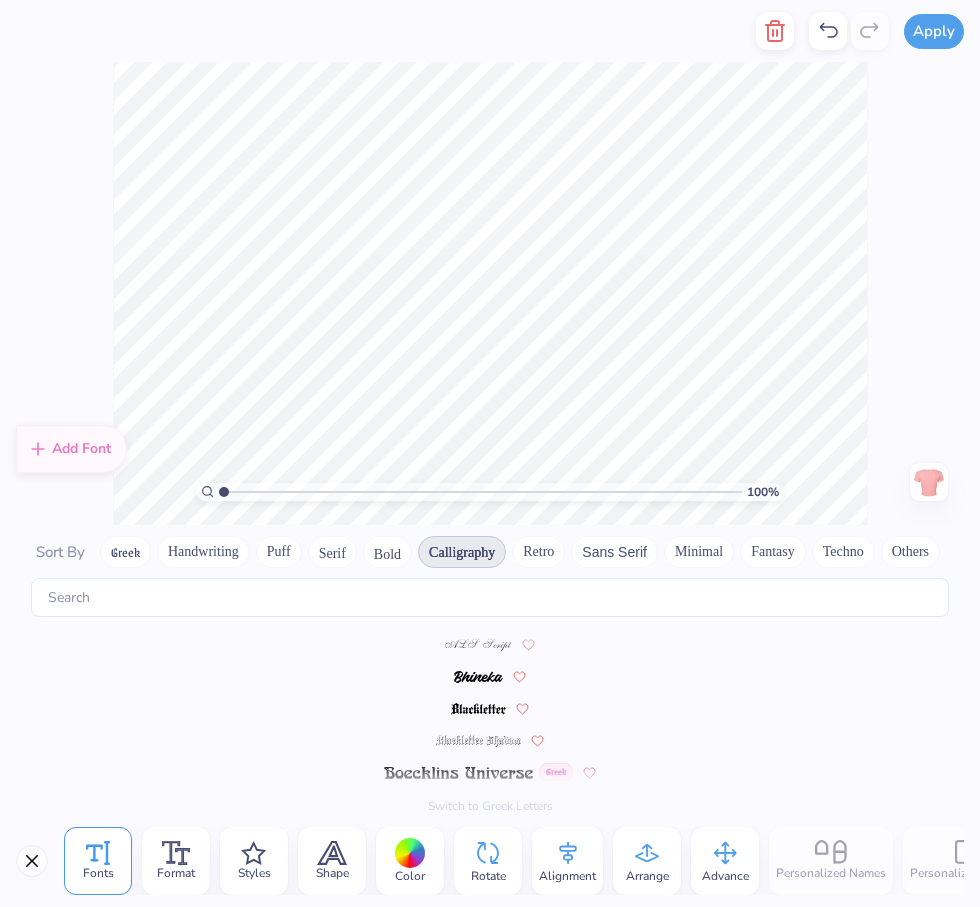 scroll, scrollTop: 0, scrollLeft: 0, axis: both 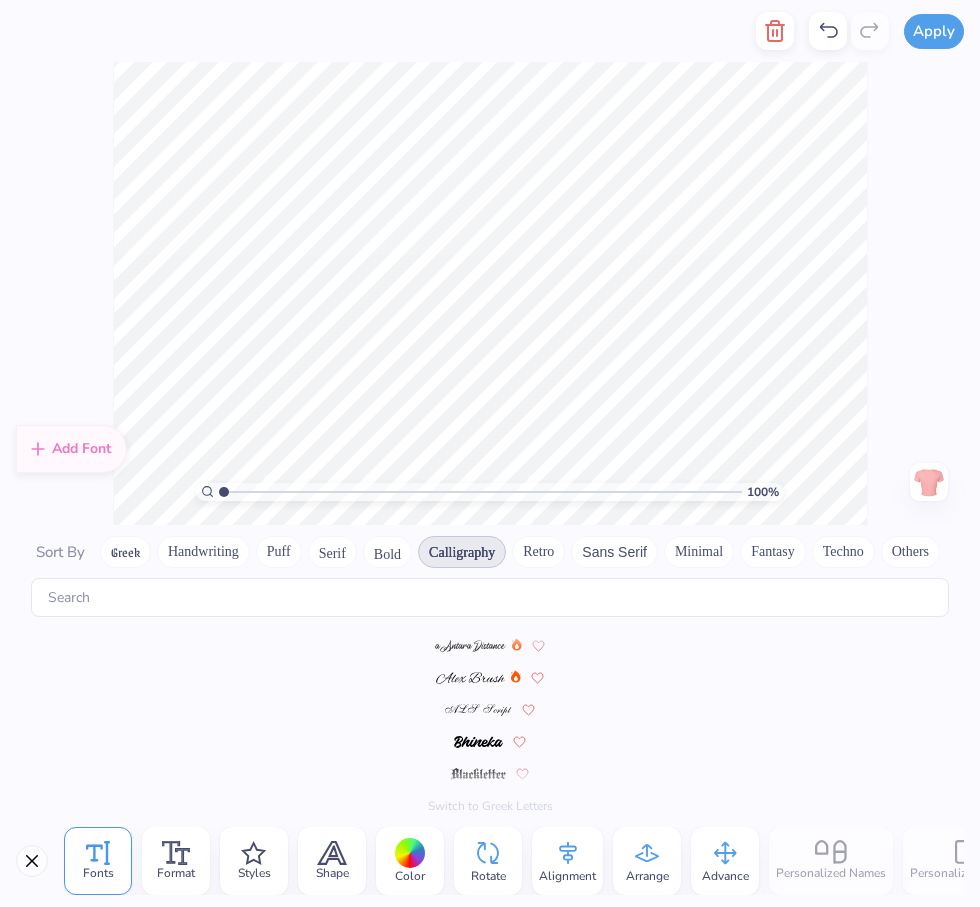 click on "Handwriting" at bounding box center (203, 552) 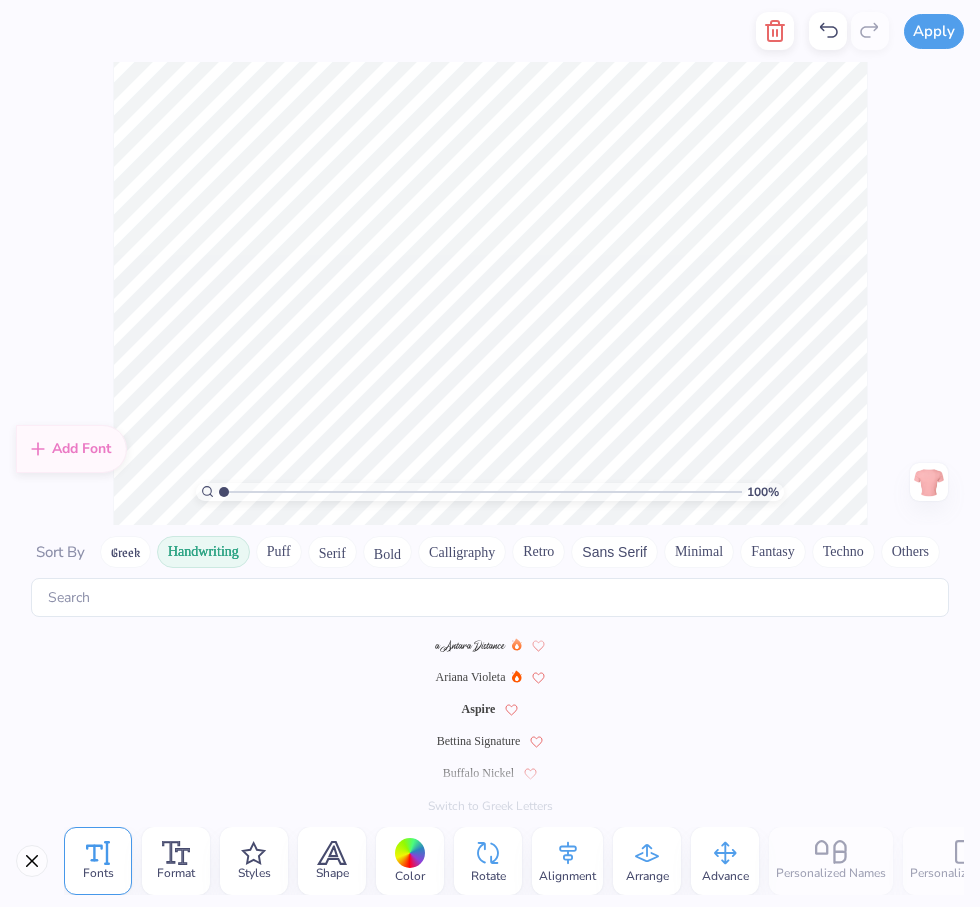 click on "Buffalo Nickel" at bounding box center [478, 773] 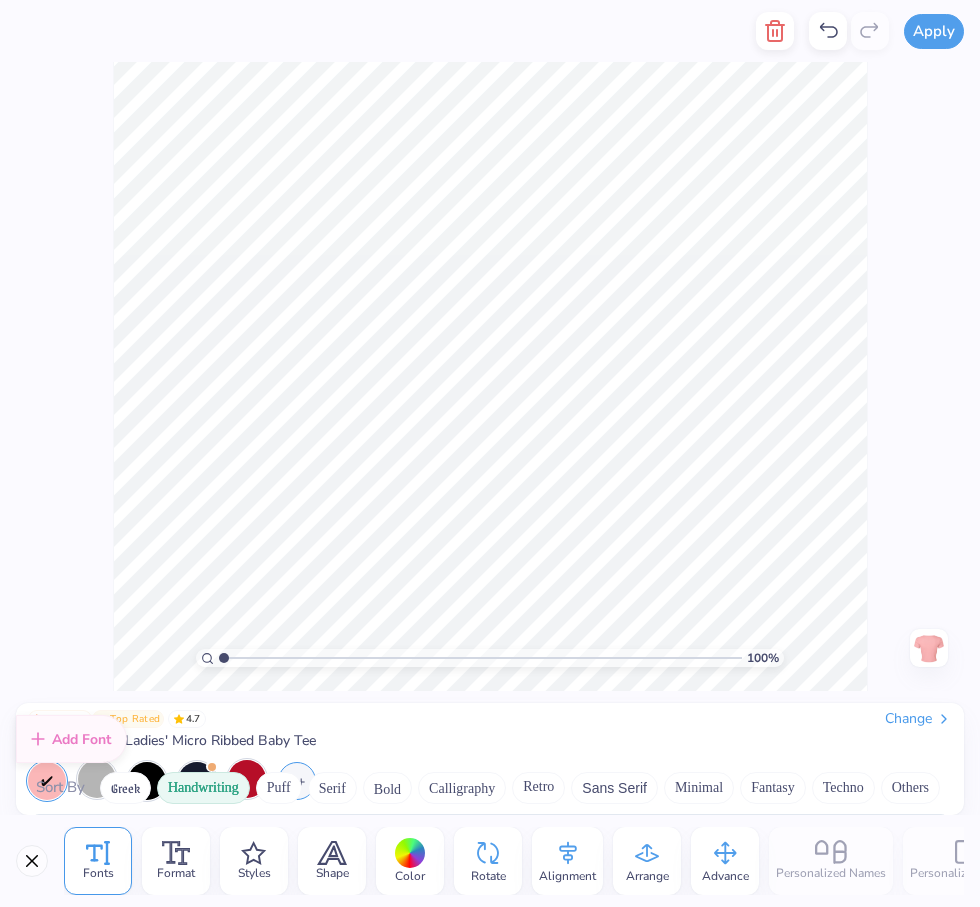 scroll, scrollTop: 139, scrollLeft: 0, axis: vertical 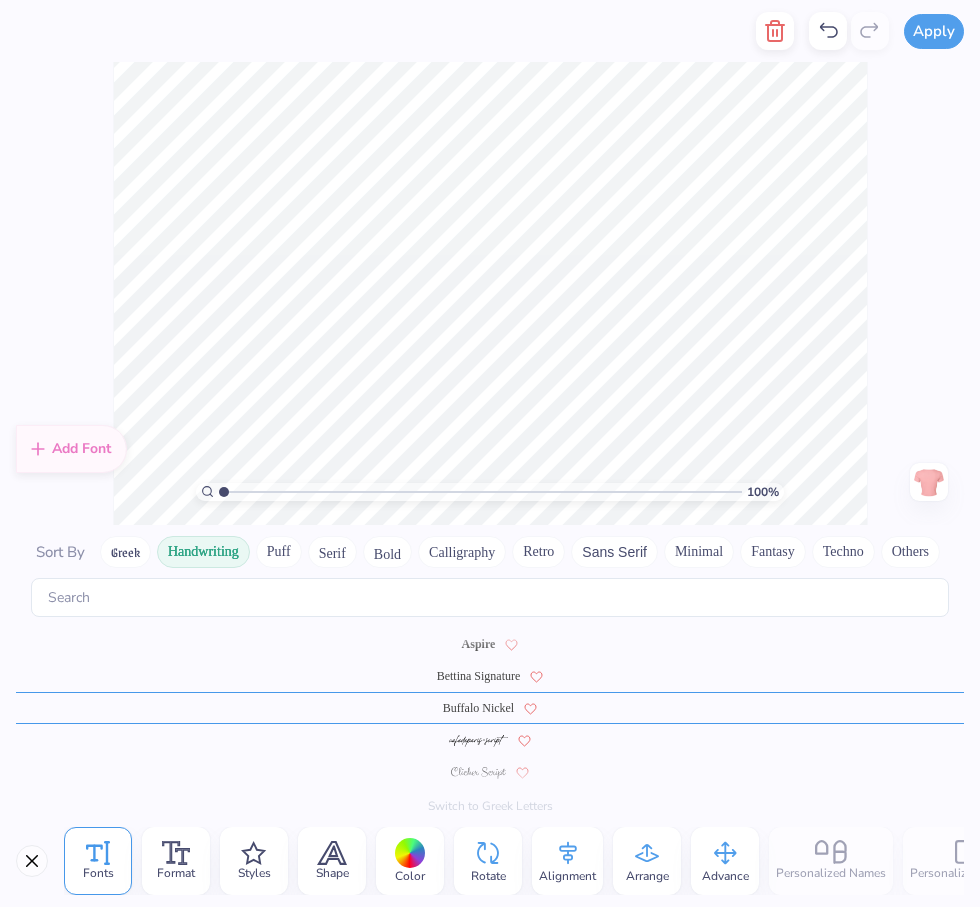 type on "am I too old
to blame my dad?" 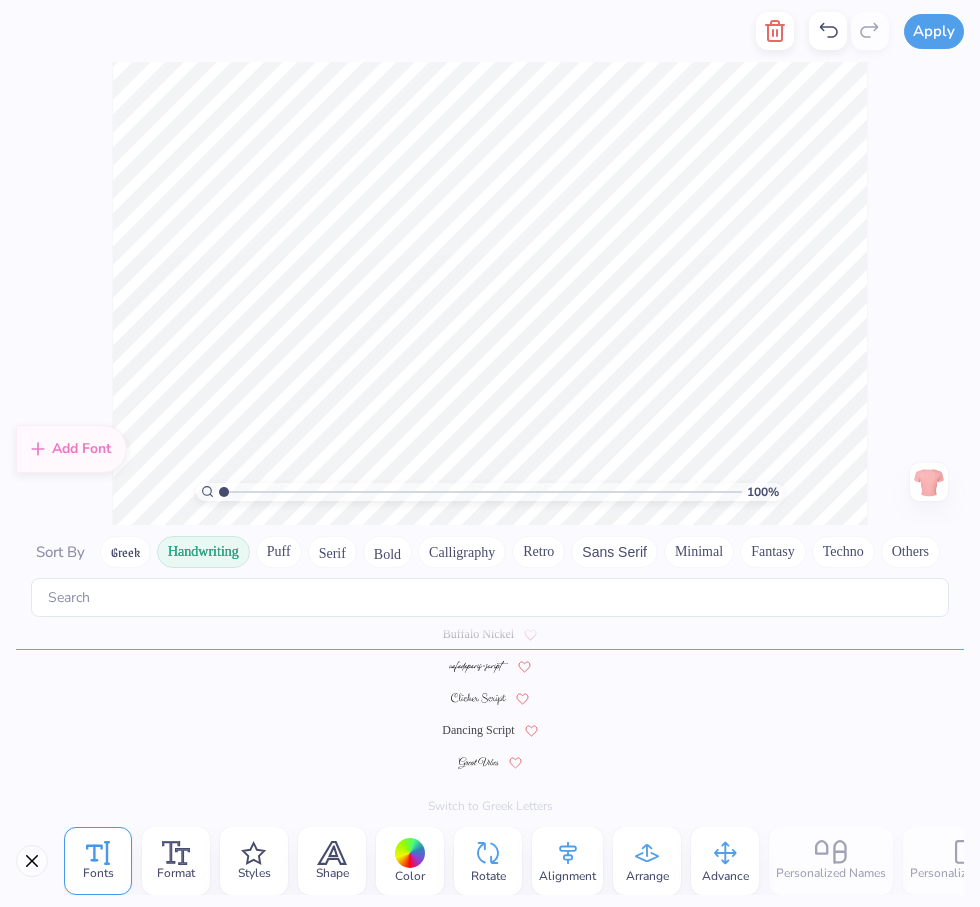 scroll, scrollTop: 65, scrollLeft: 0, axis: vertical 